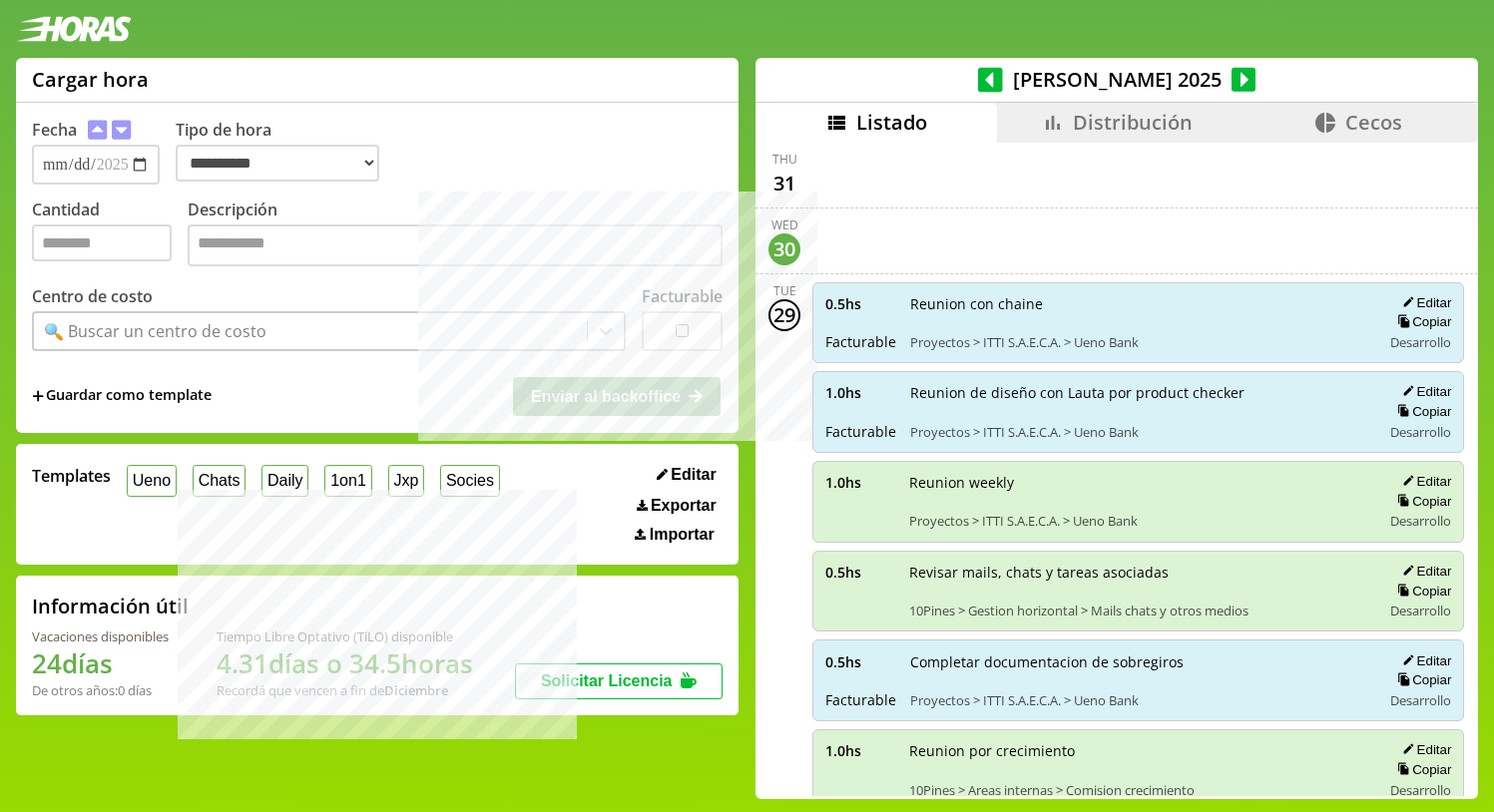 select on "**********" 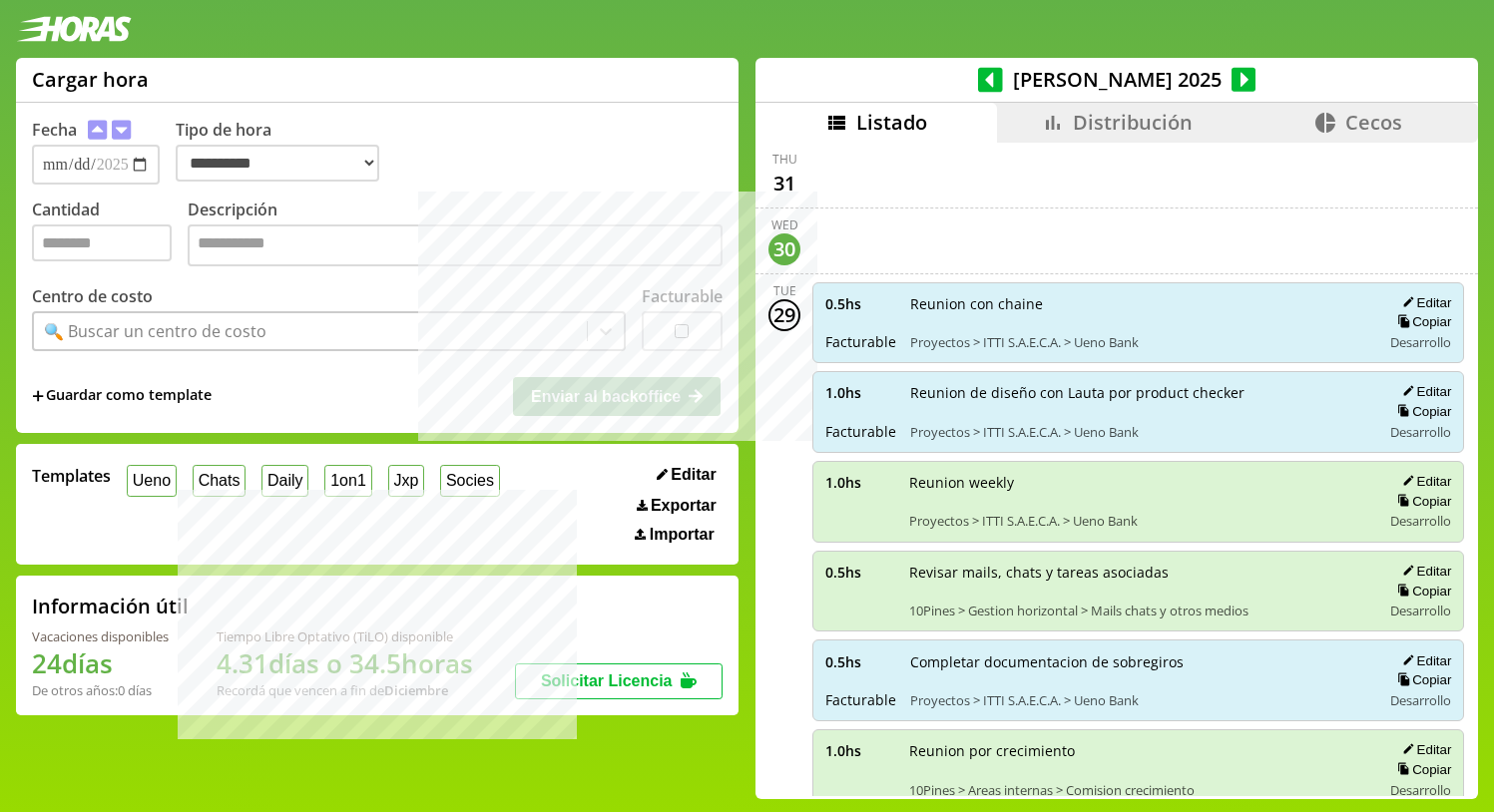 scroll, scrollTop: 4, scrollLeft: 0, axis: vertical 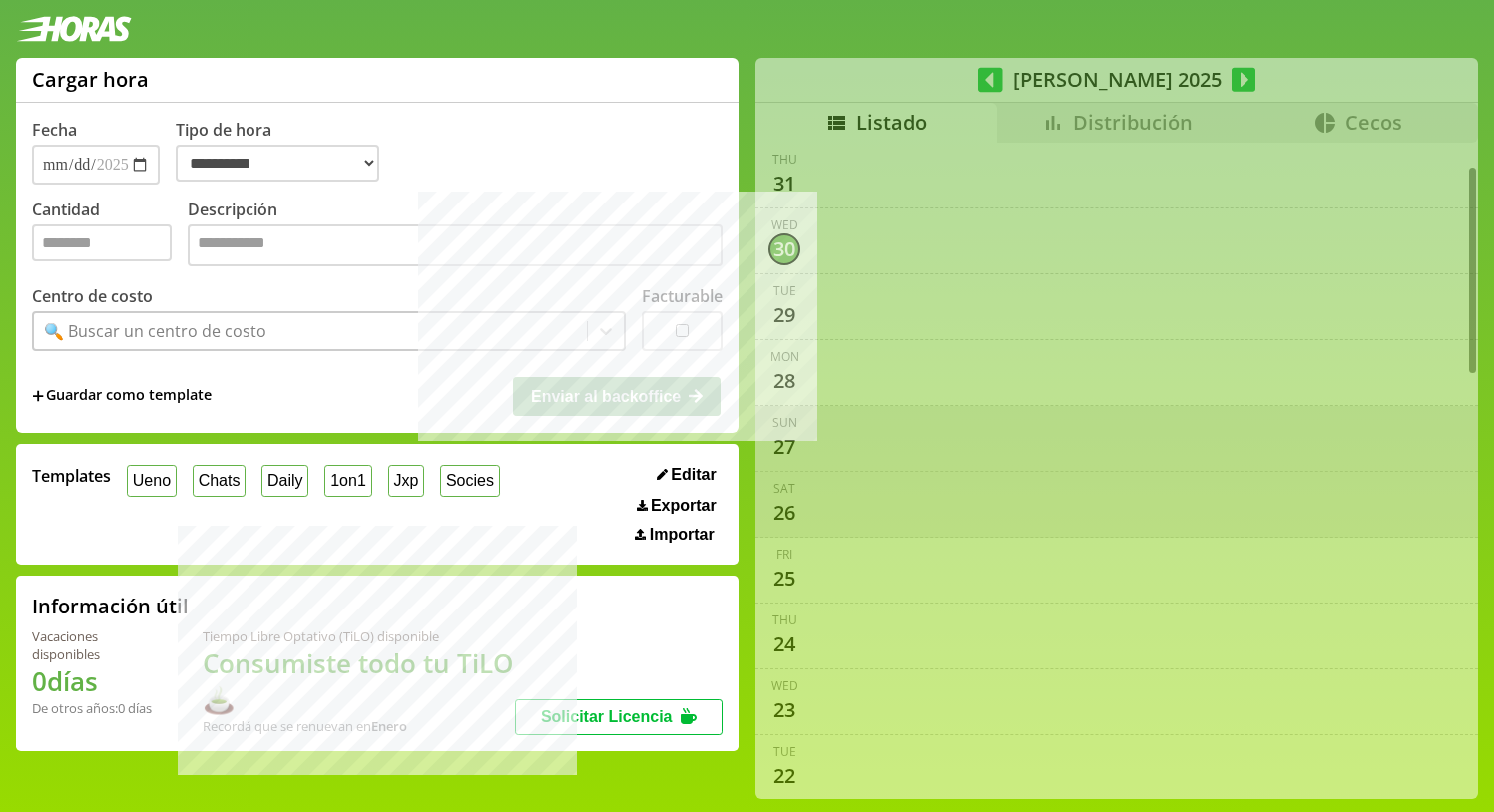 select on "**********" 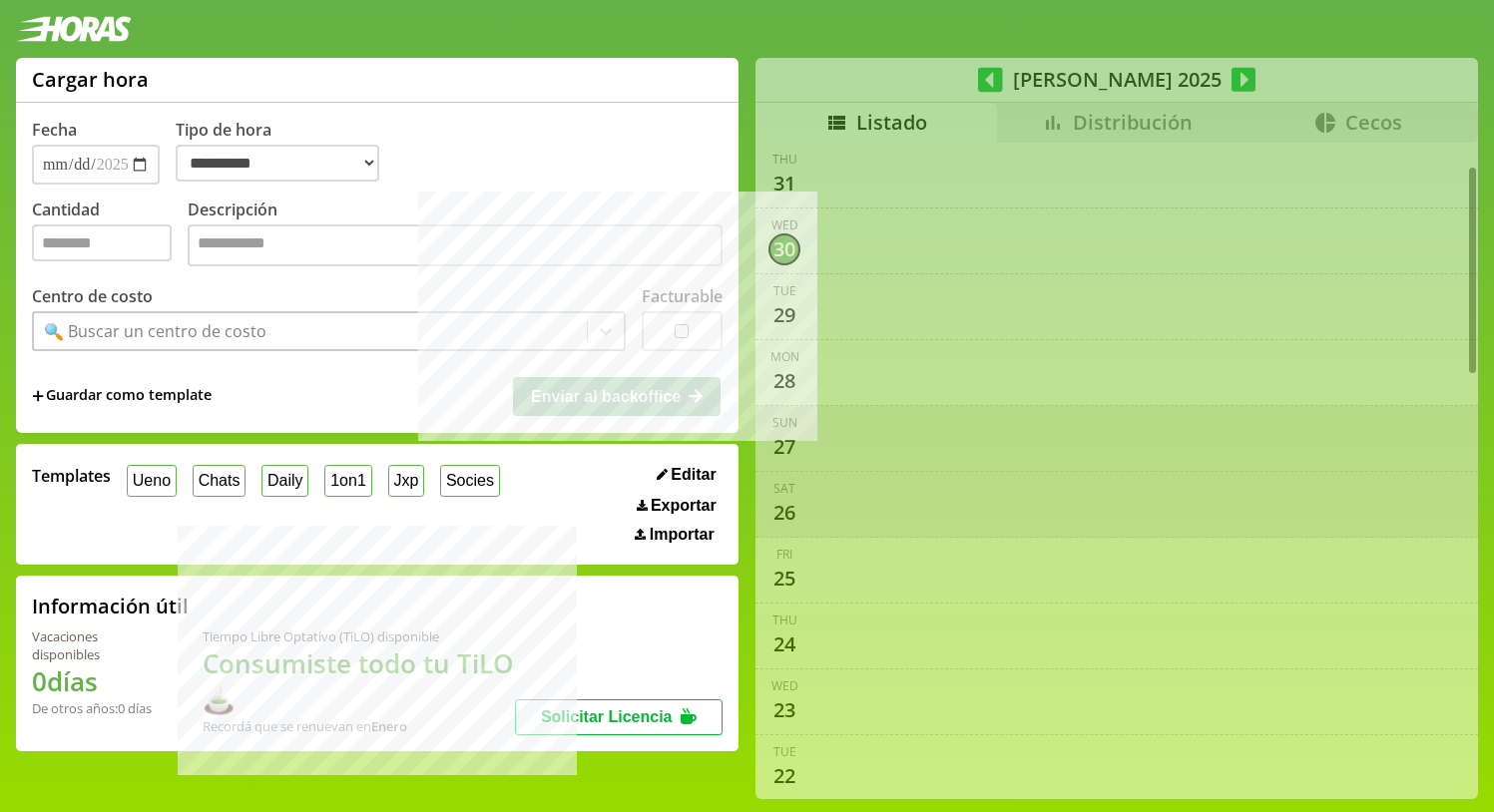 scroll, scrollTop: 4, scrollLeft: 0, axis: vertical 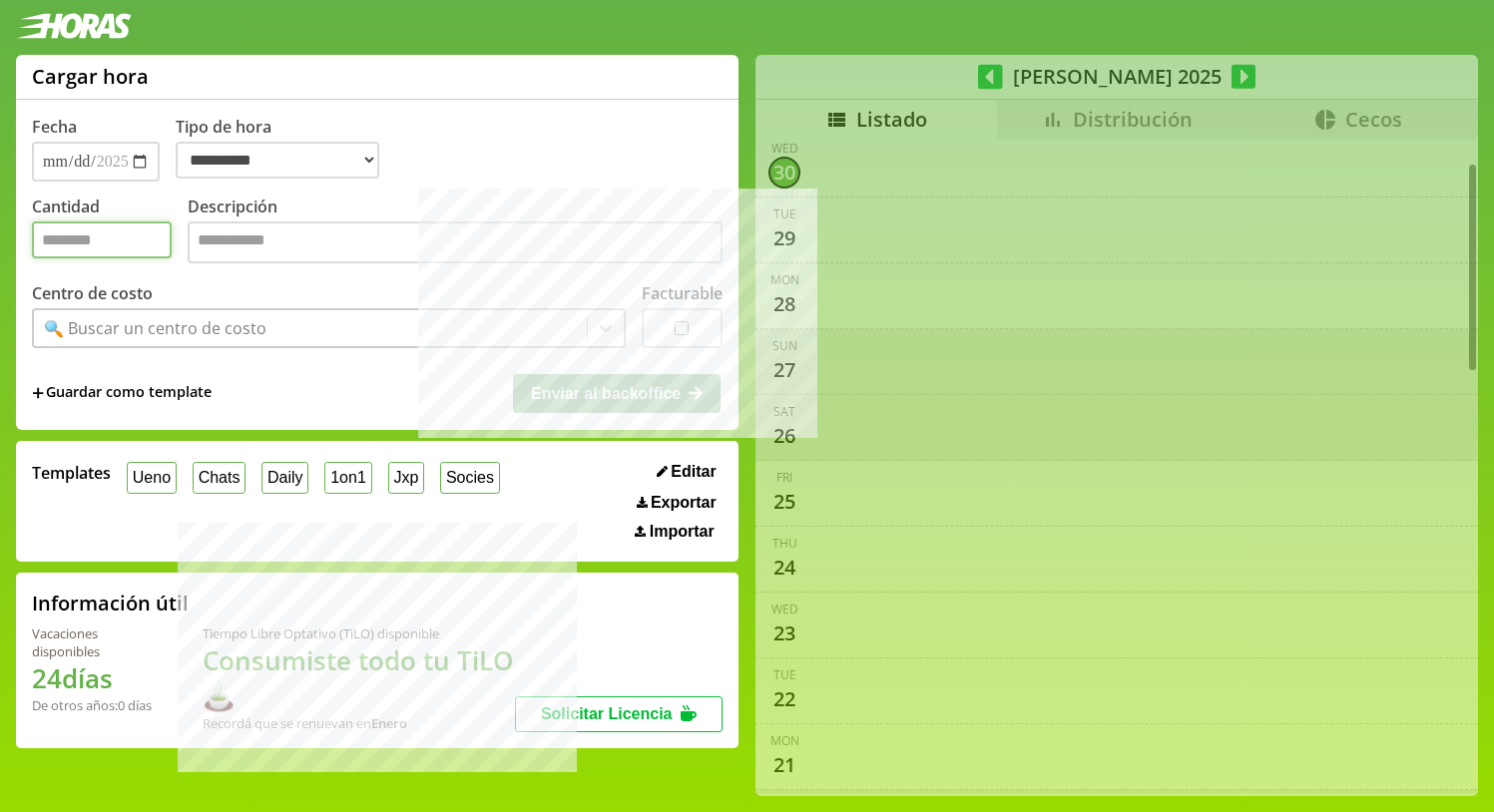 click on "Cantidad" at bounding box center [102, 239] 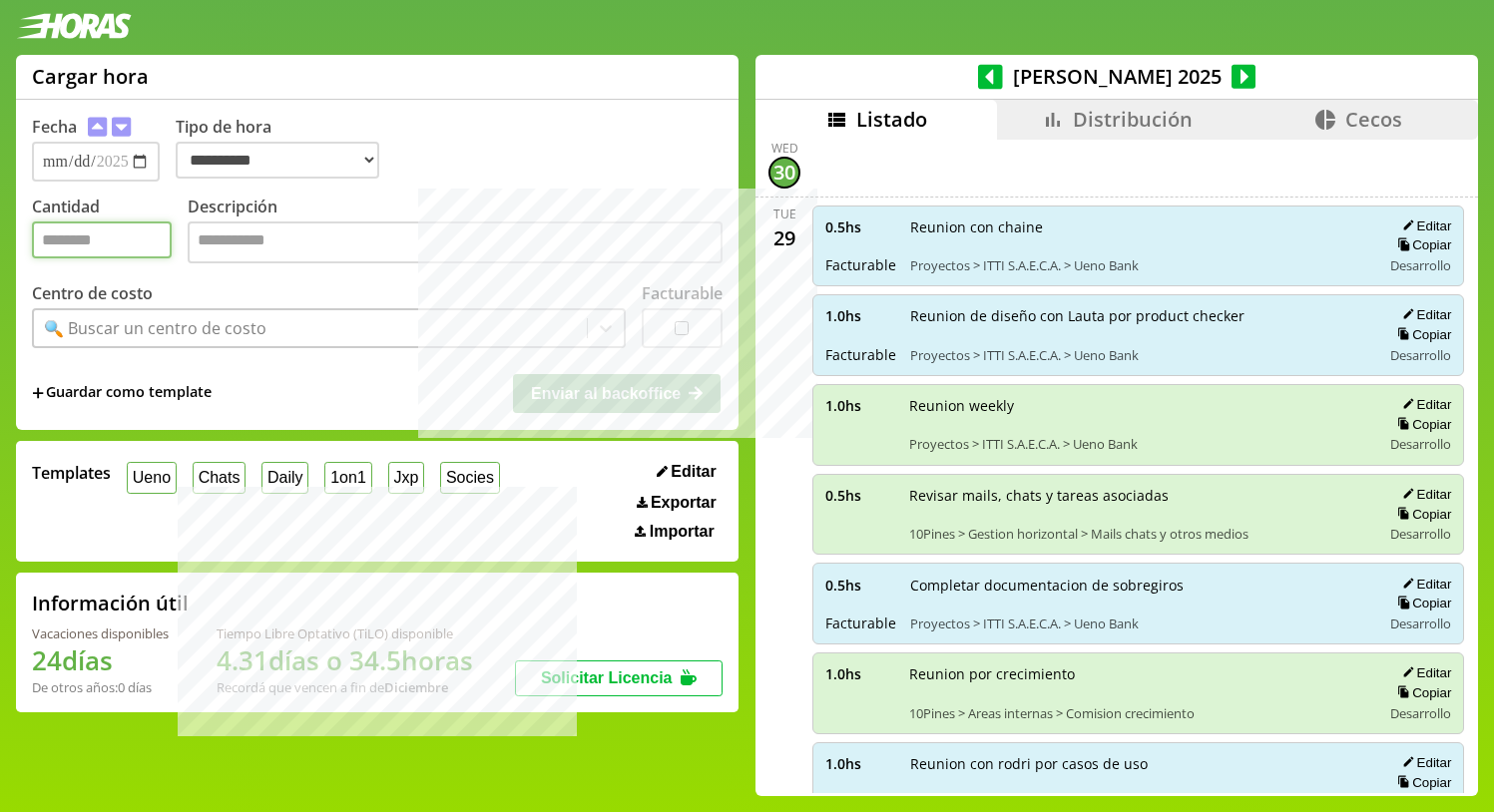 click on "Cantidad" at bounding box center [102, 239] 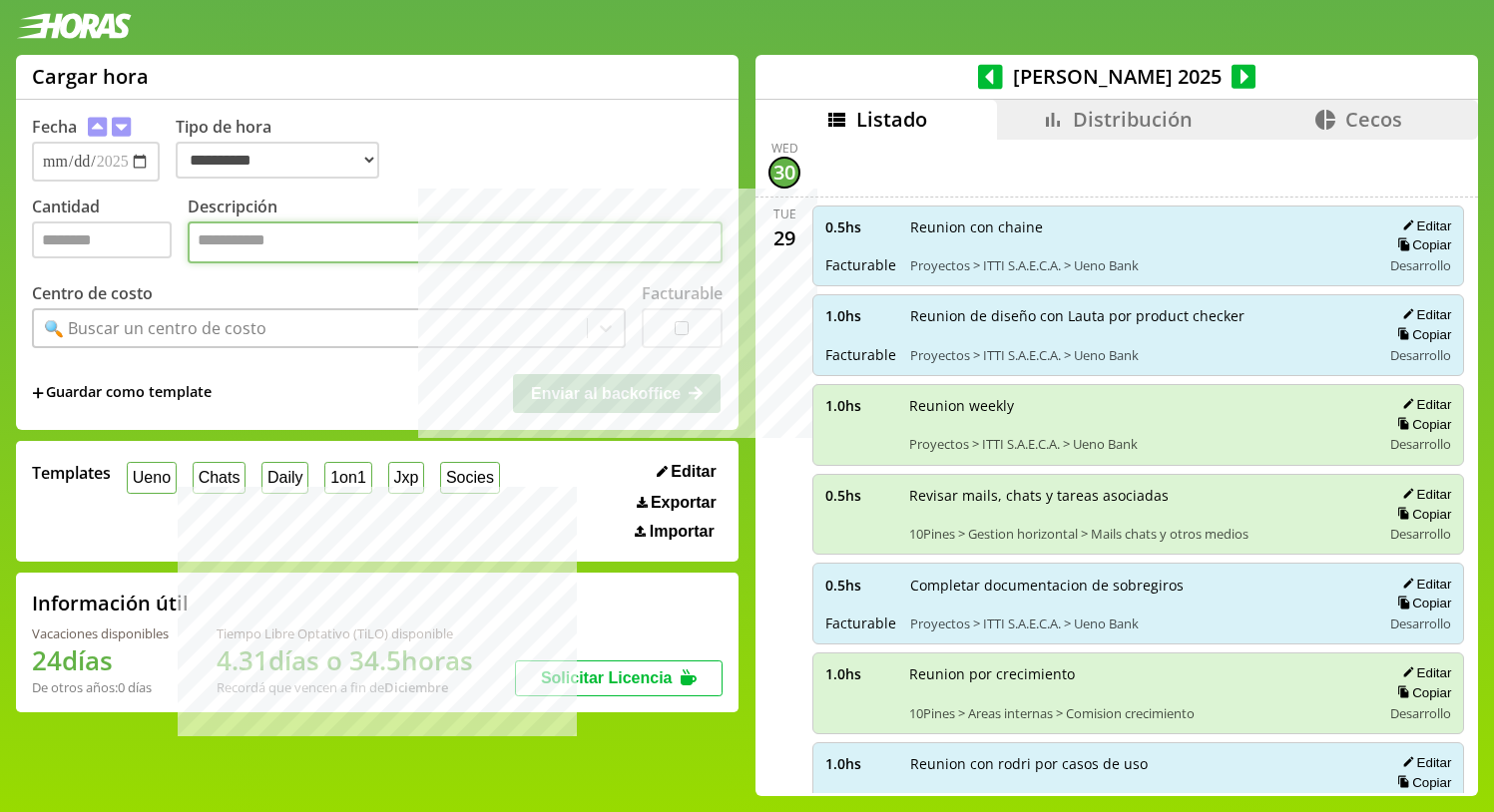 click on "Descripción" at bounding box center (455, 242) 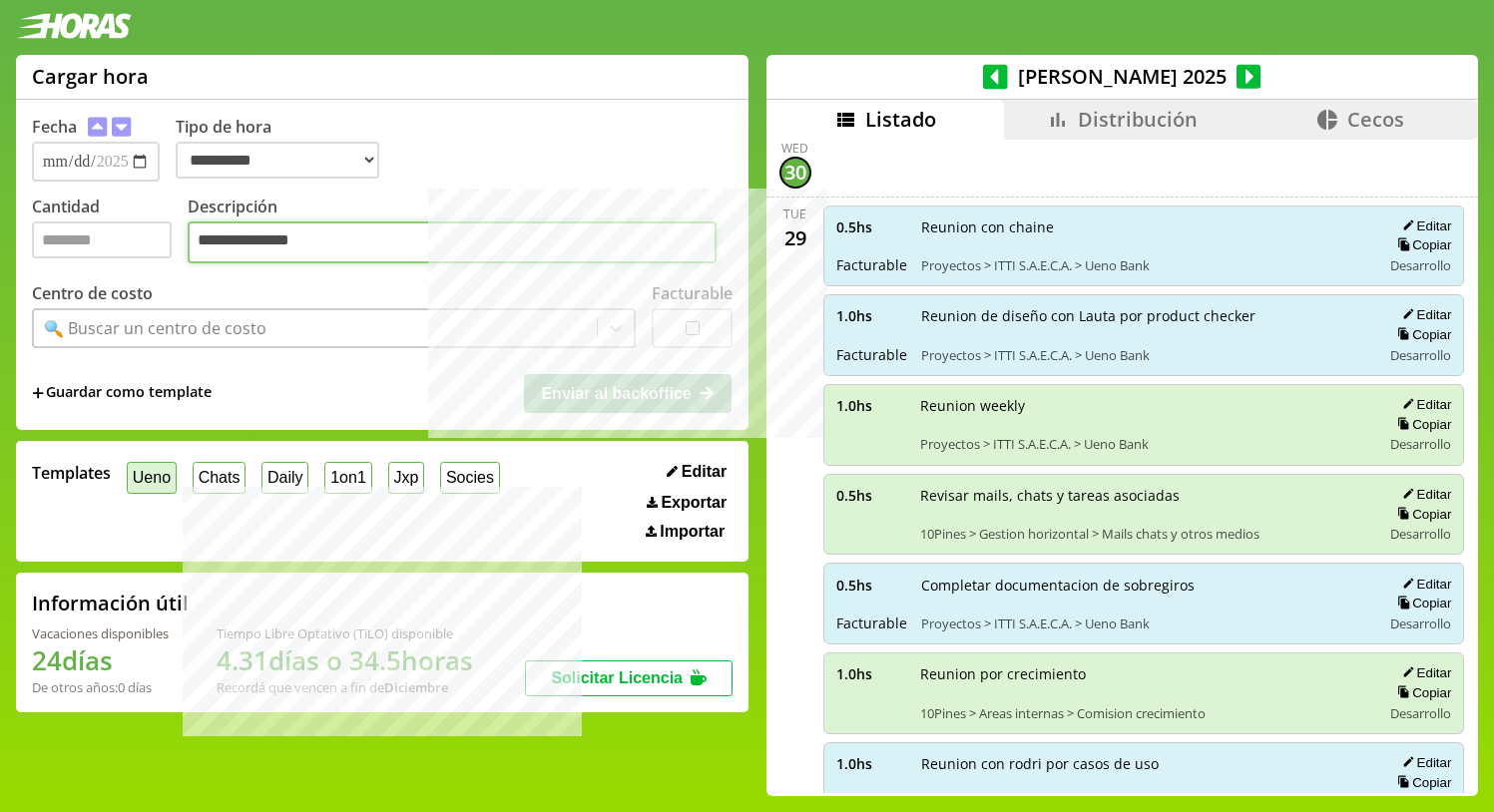 type on "**********" 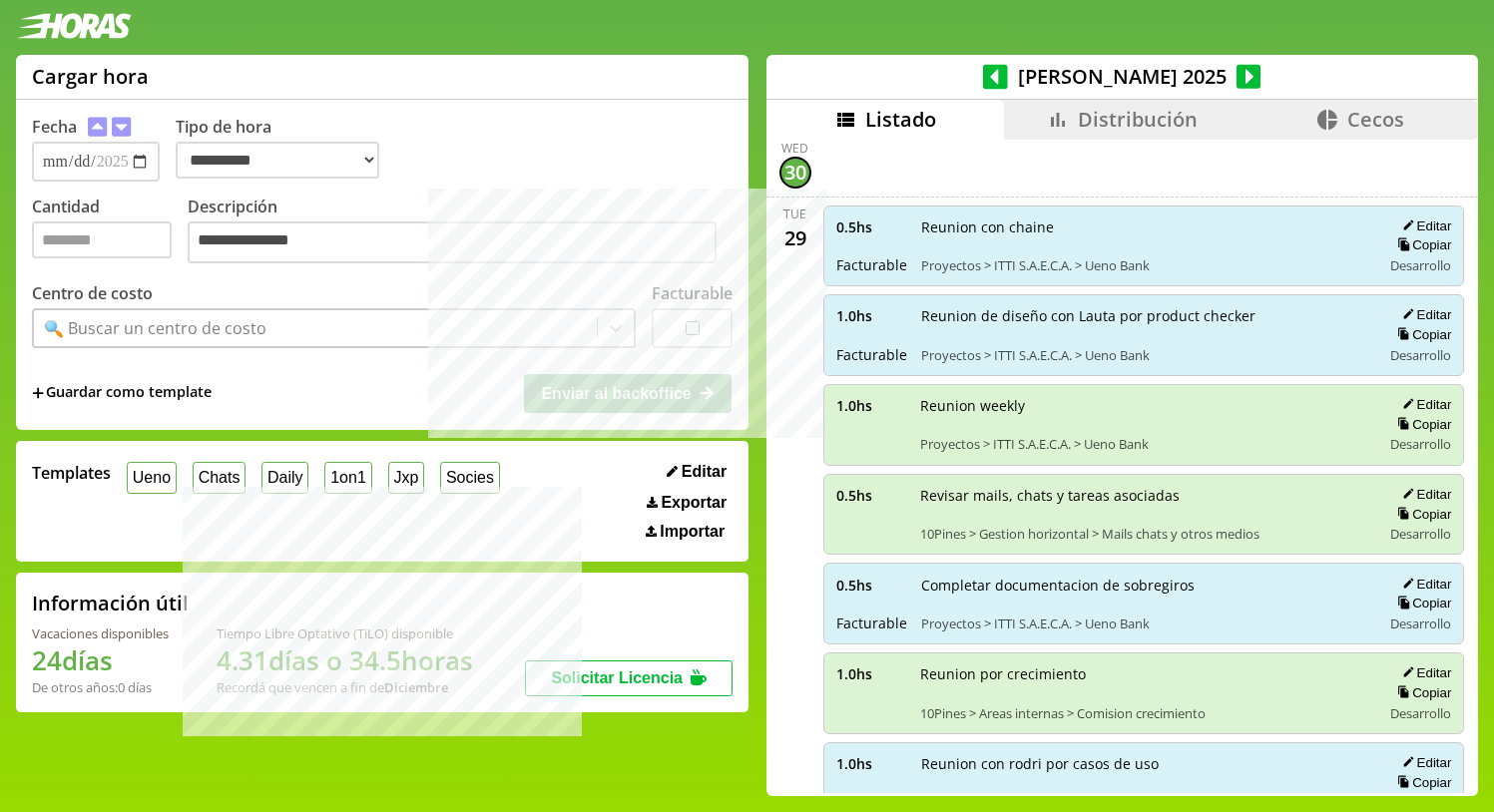 drag, startPoint x: 172, startPoint y: 466, endPoint x: 337, endPoint y: 429, distance: 169.0976 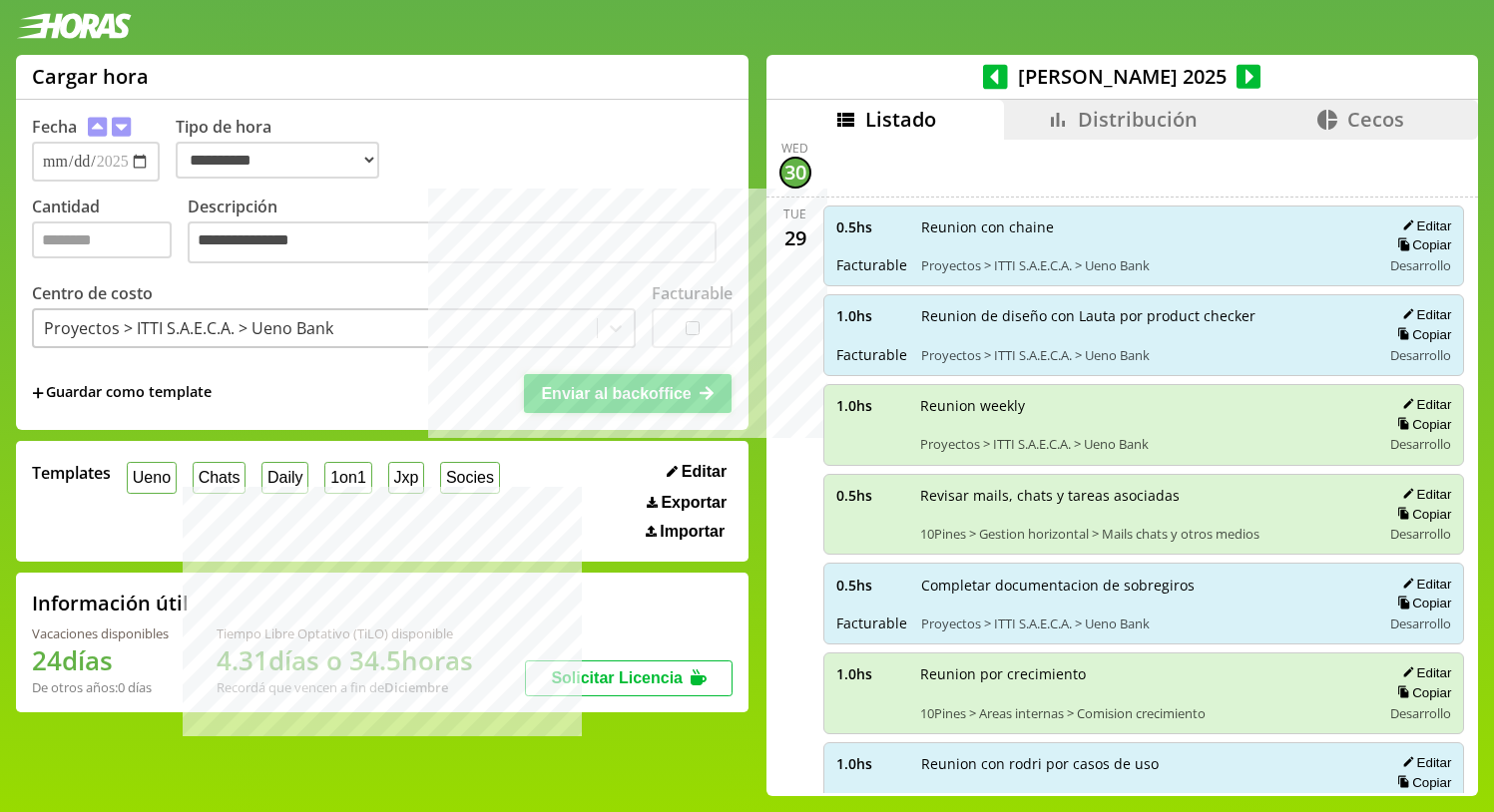 click on "Enviar al backoffice" at bounding box center (616, 393) 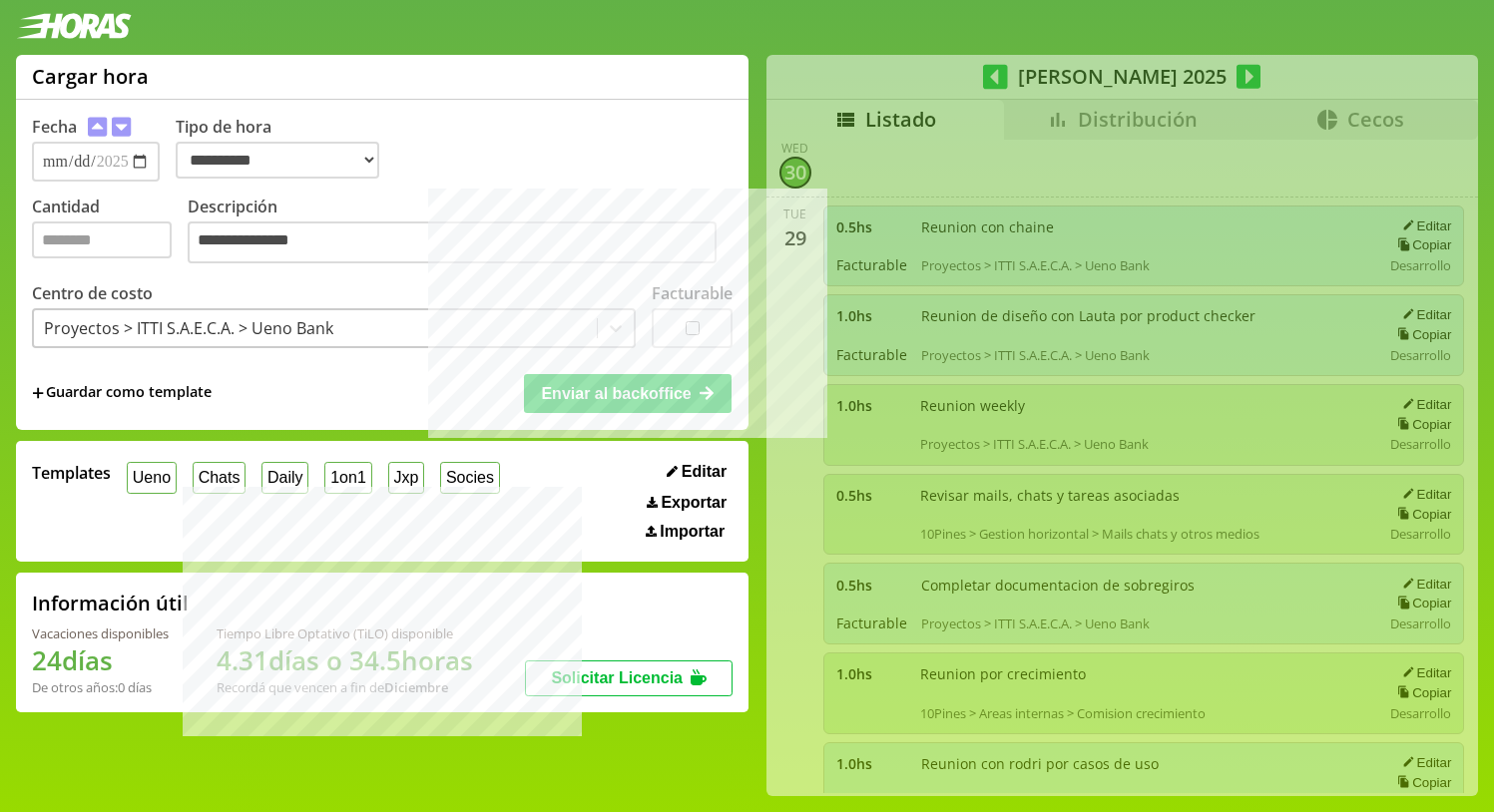 type 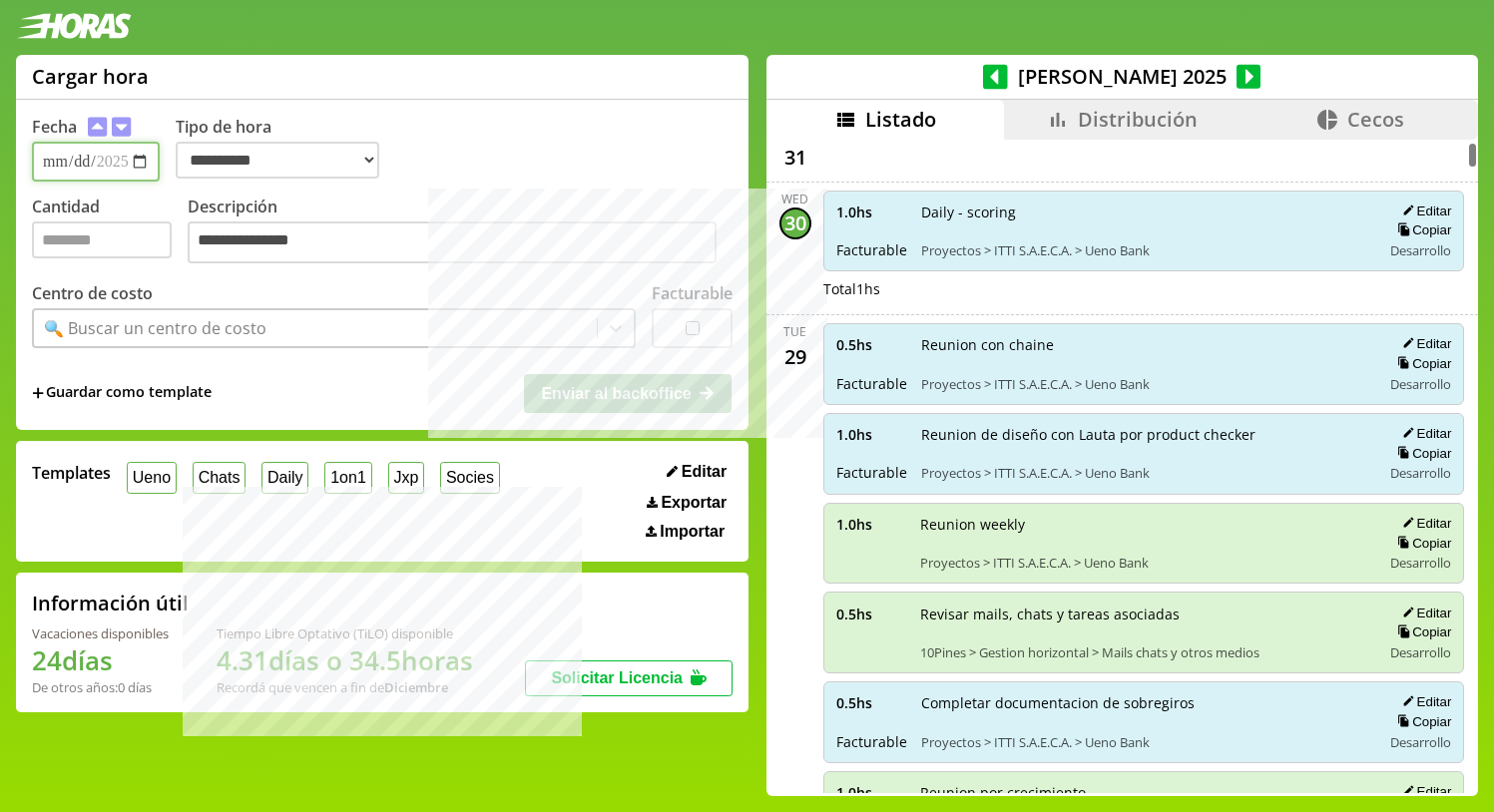 scroll, scrollTop: 0, scrollLeft: 0, axis: both 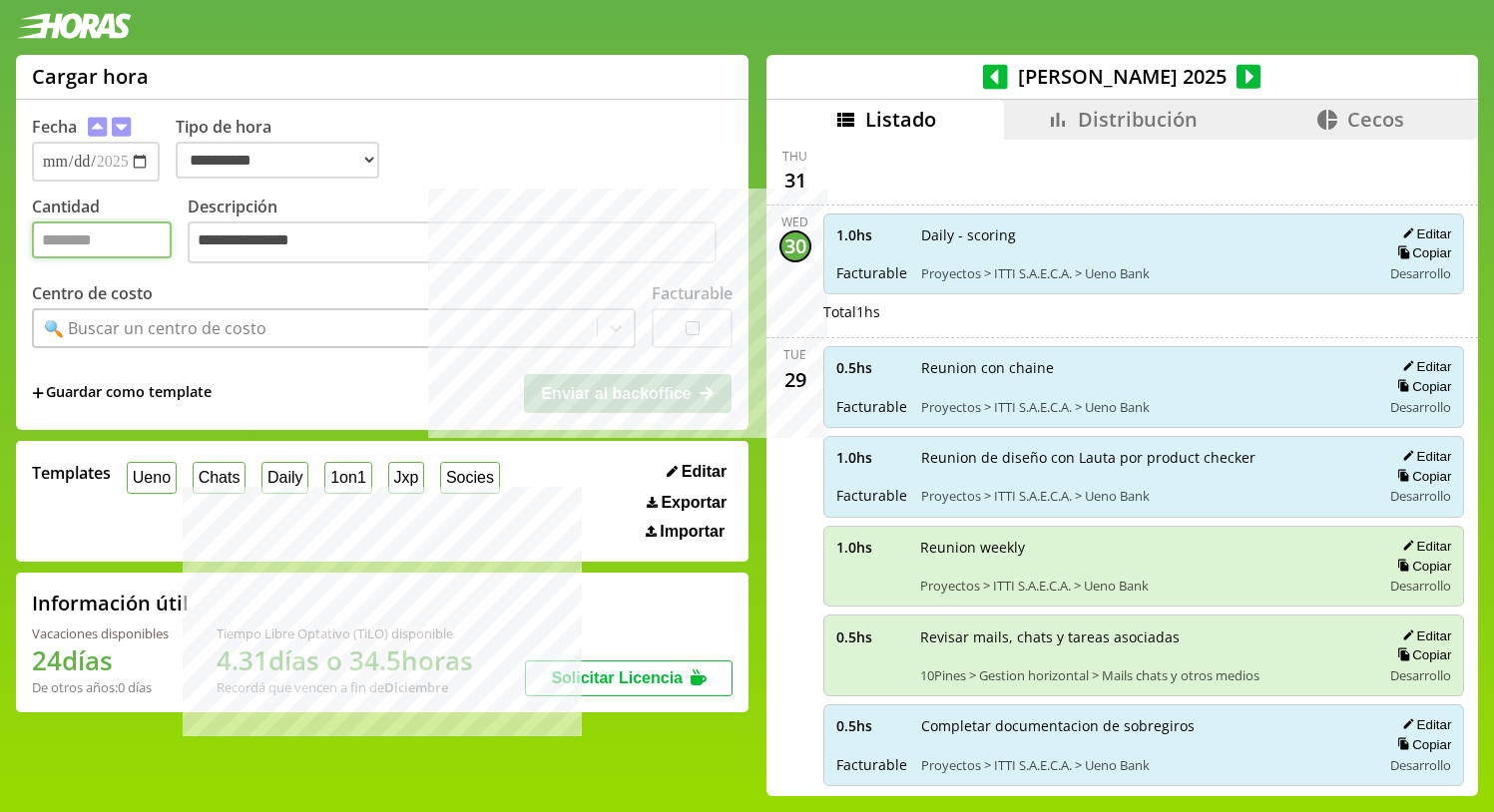 click on "Cantidad" at bounding box center [102, 239] 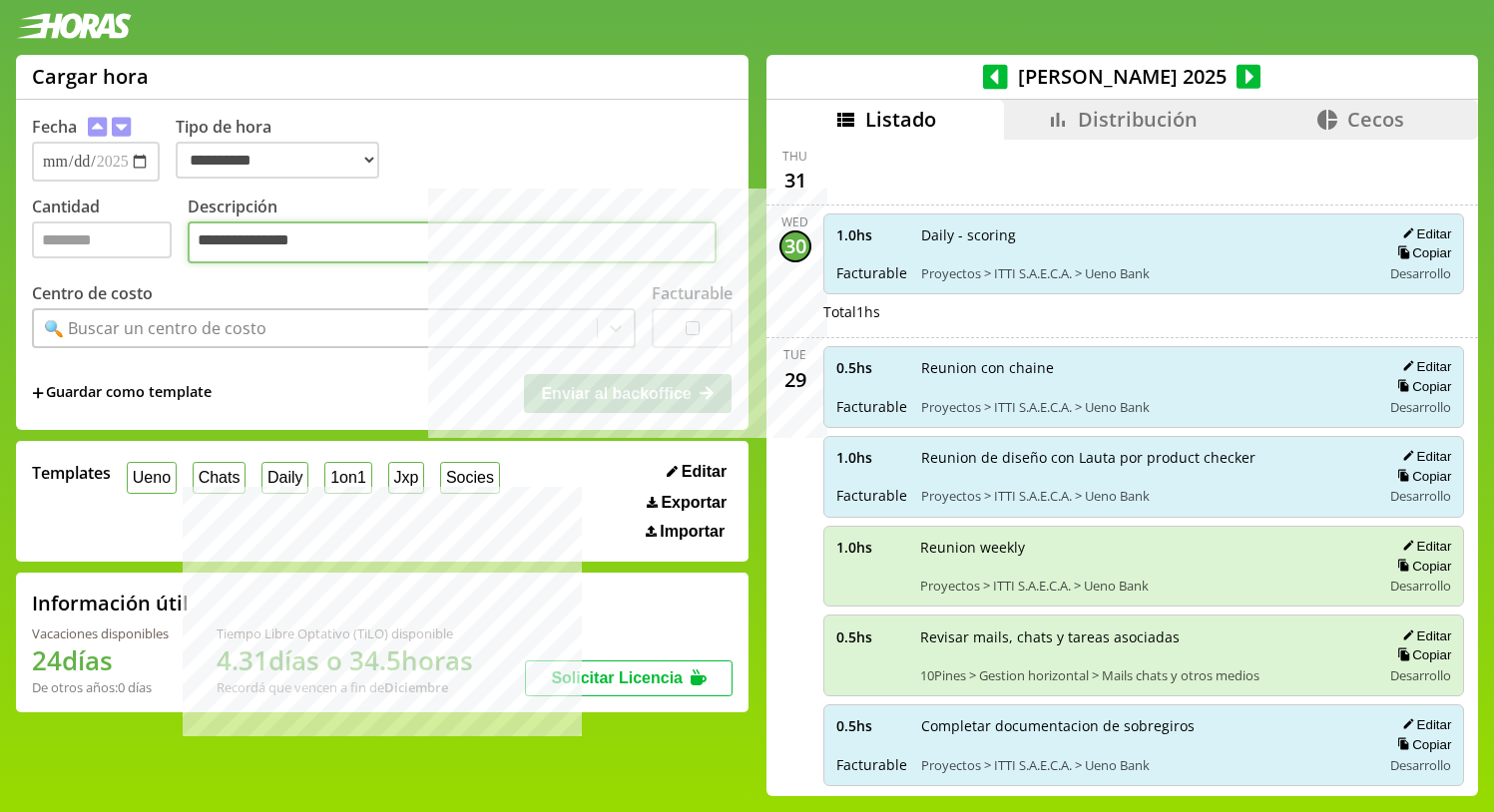 click on "**********" at bounding box center [452, 242] 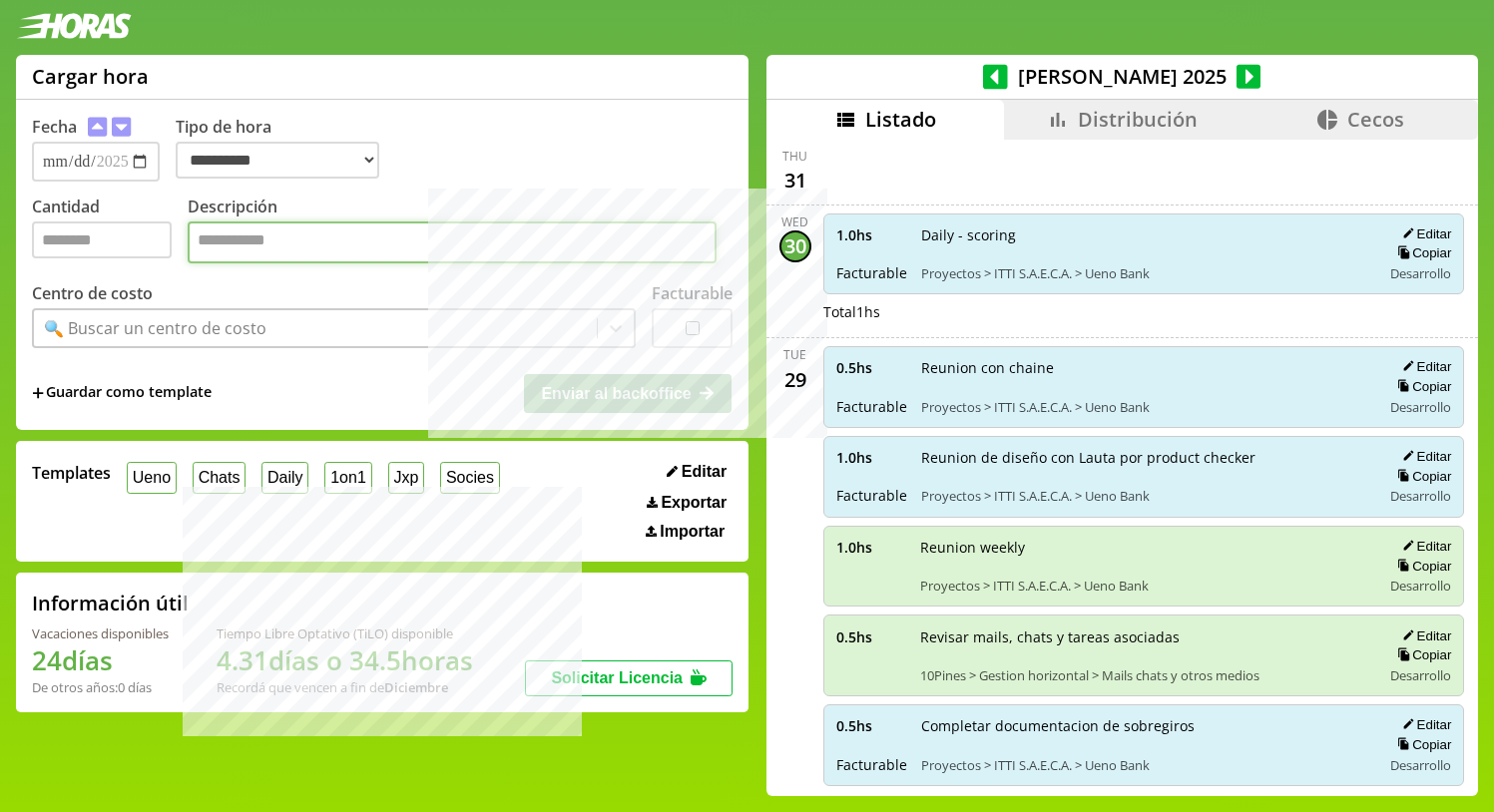 paste on "**********" 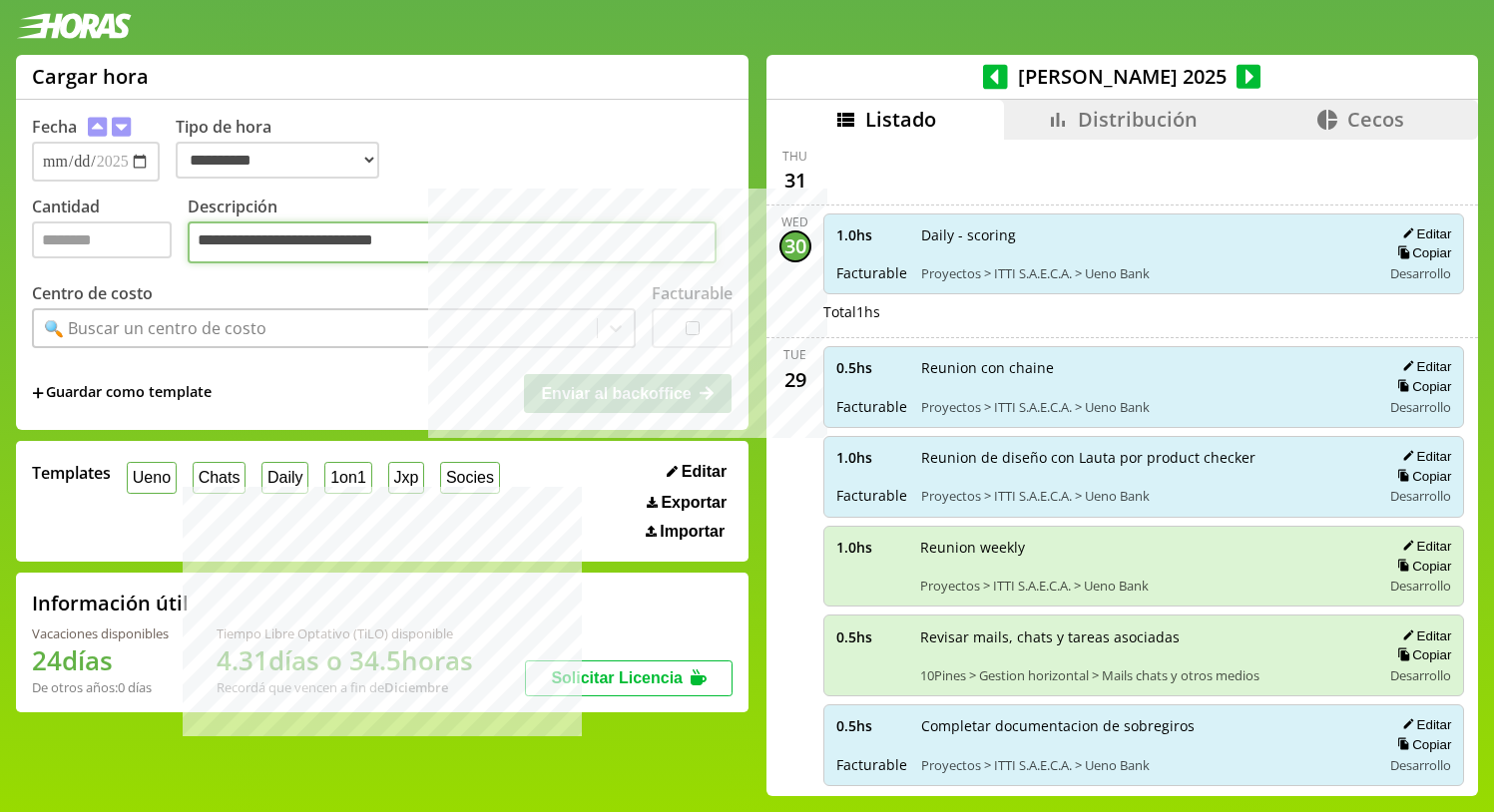 type on "**********" 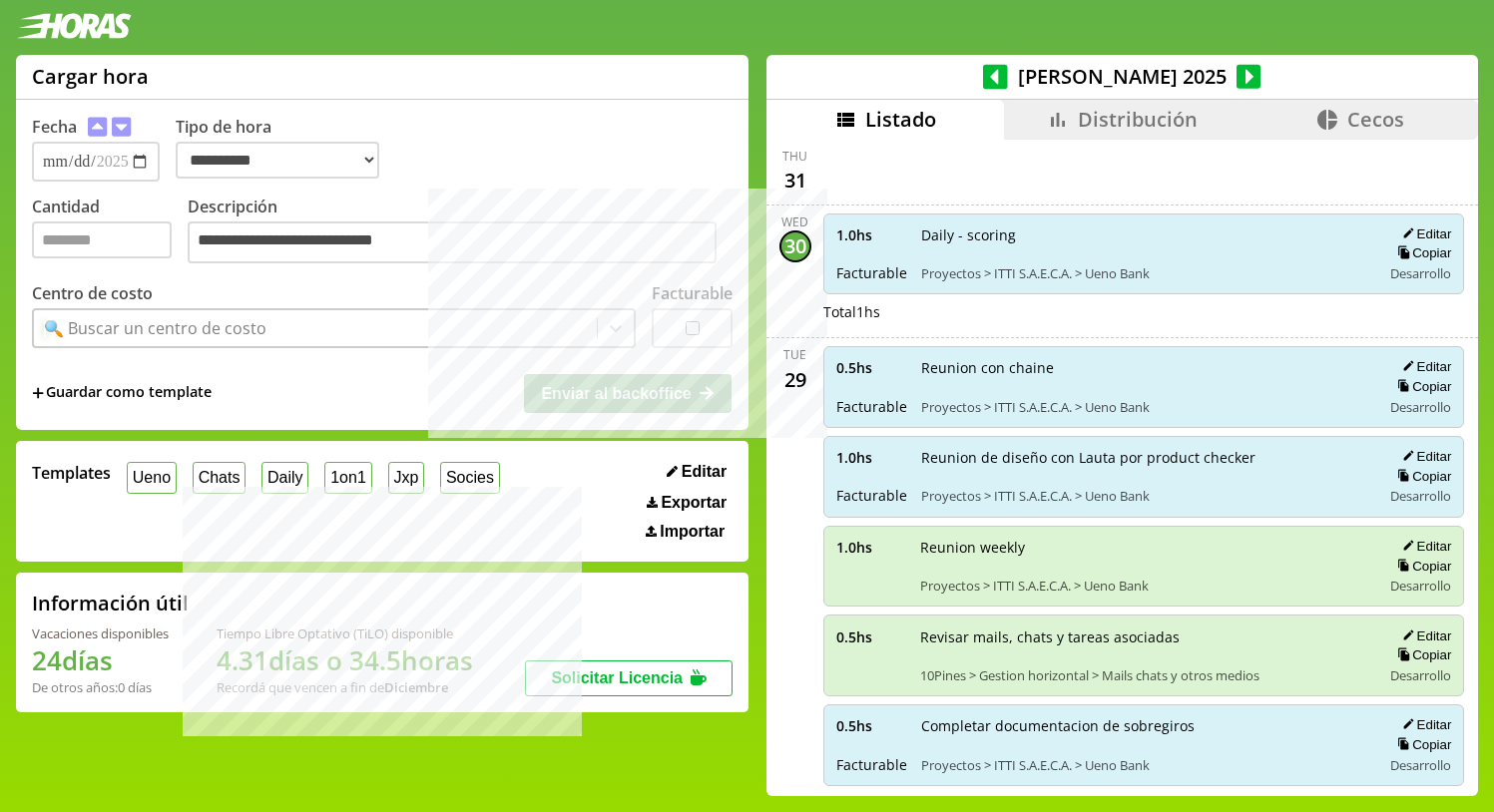 click on "🔍 Buscar un centro de costo" at bounding box center [315, 328] 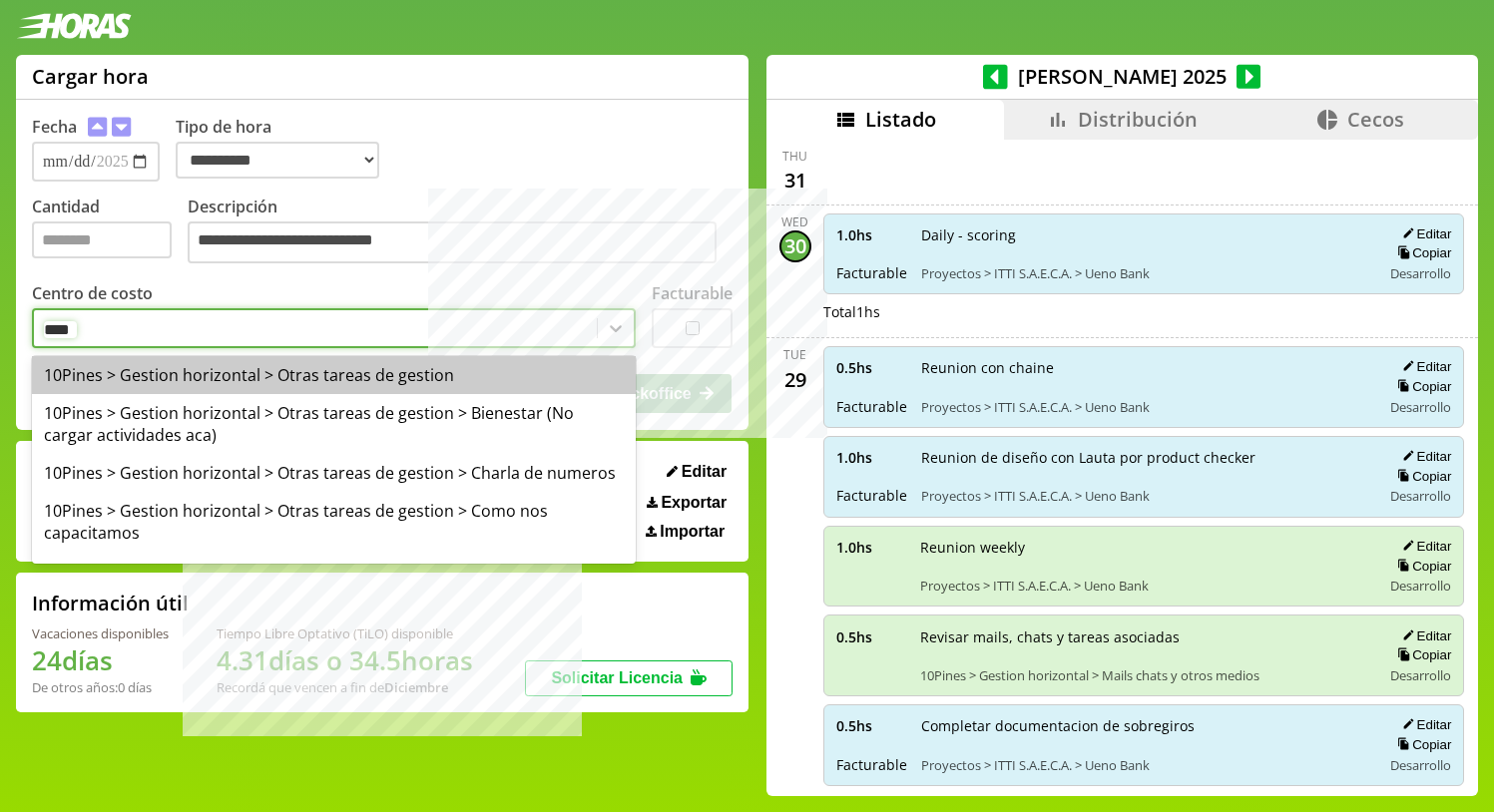 type on "*****" 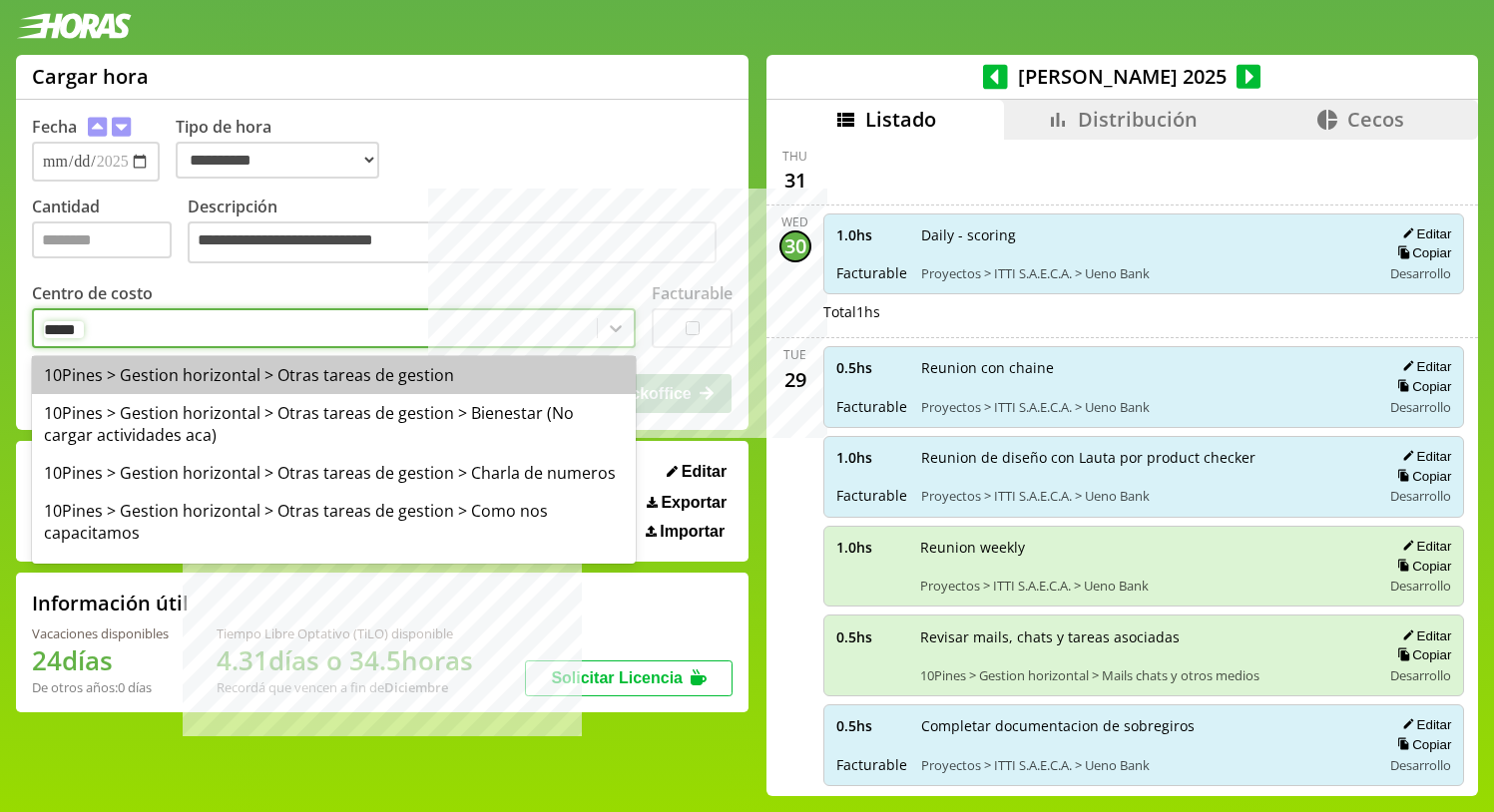 click on "10Pines > Gestion horizontal > Otras tareas de gestion" at bounding box center [333, 375] 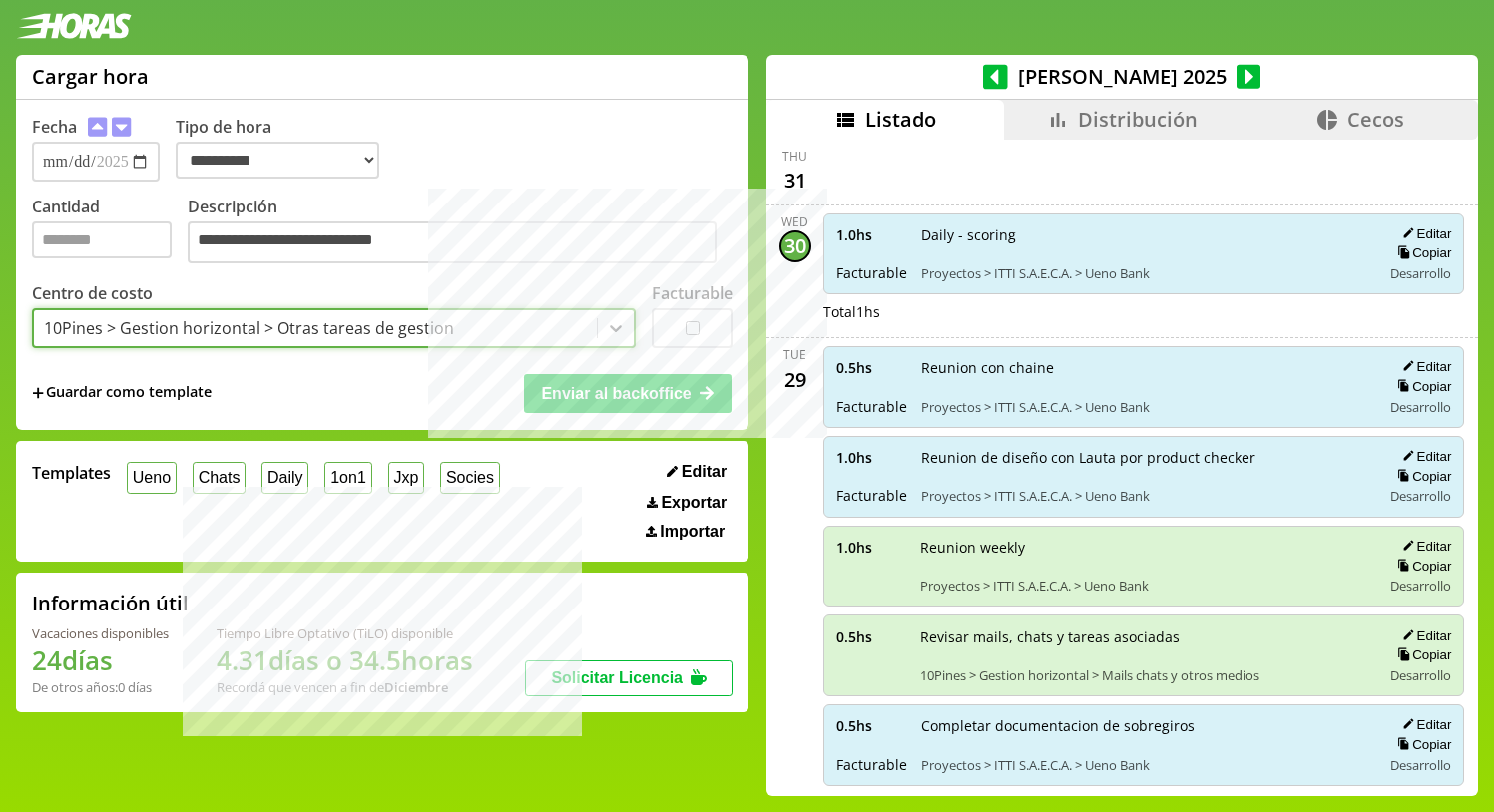 click on "10Pines > Gestion horizontal > Otras tareas de gestion" at bounding box center [315, 328] 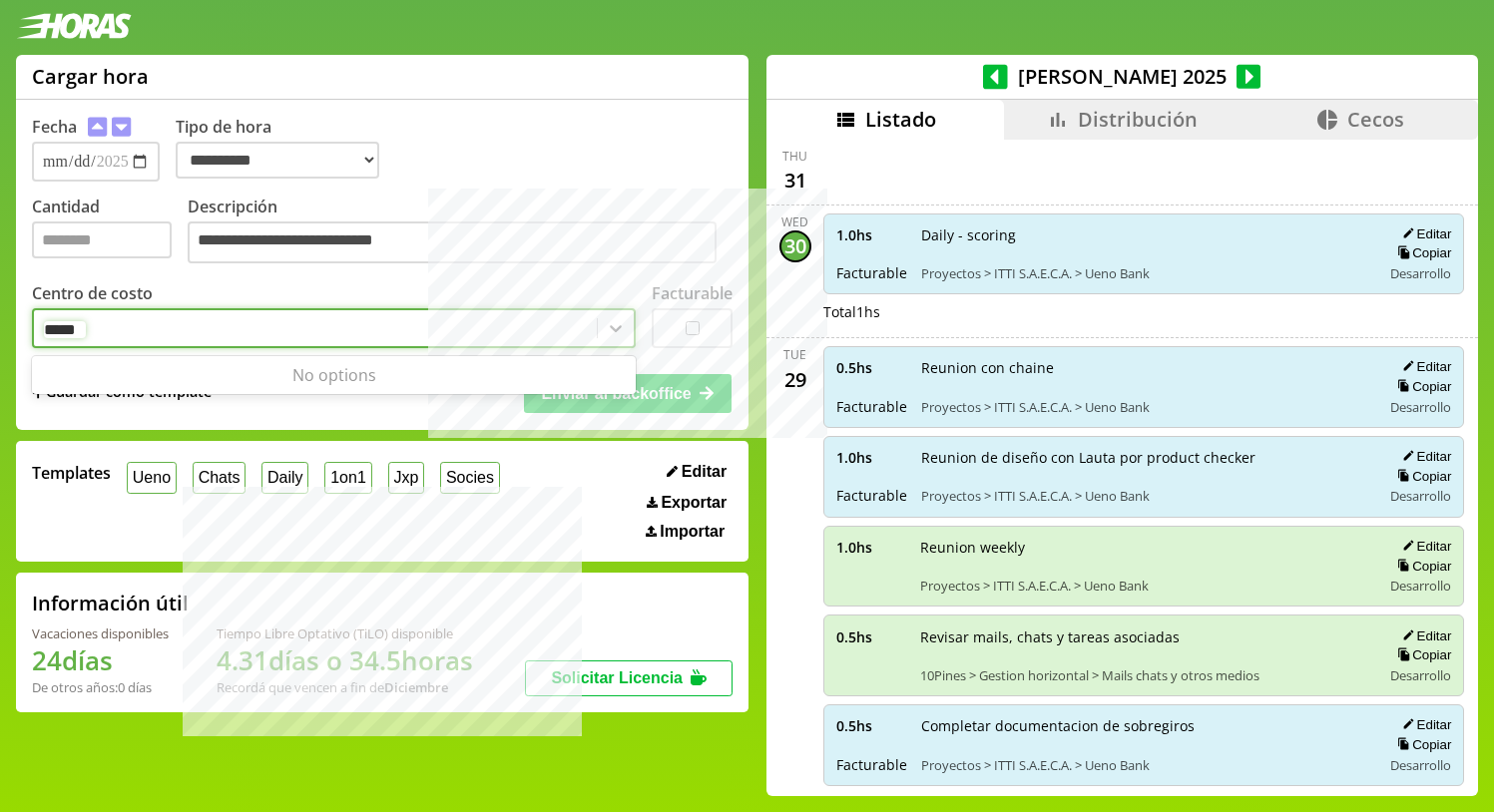 type on "****" 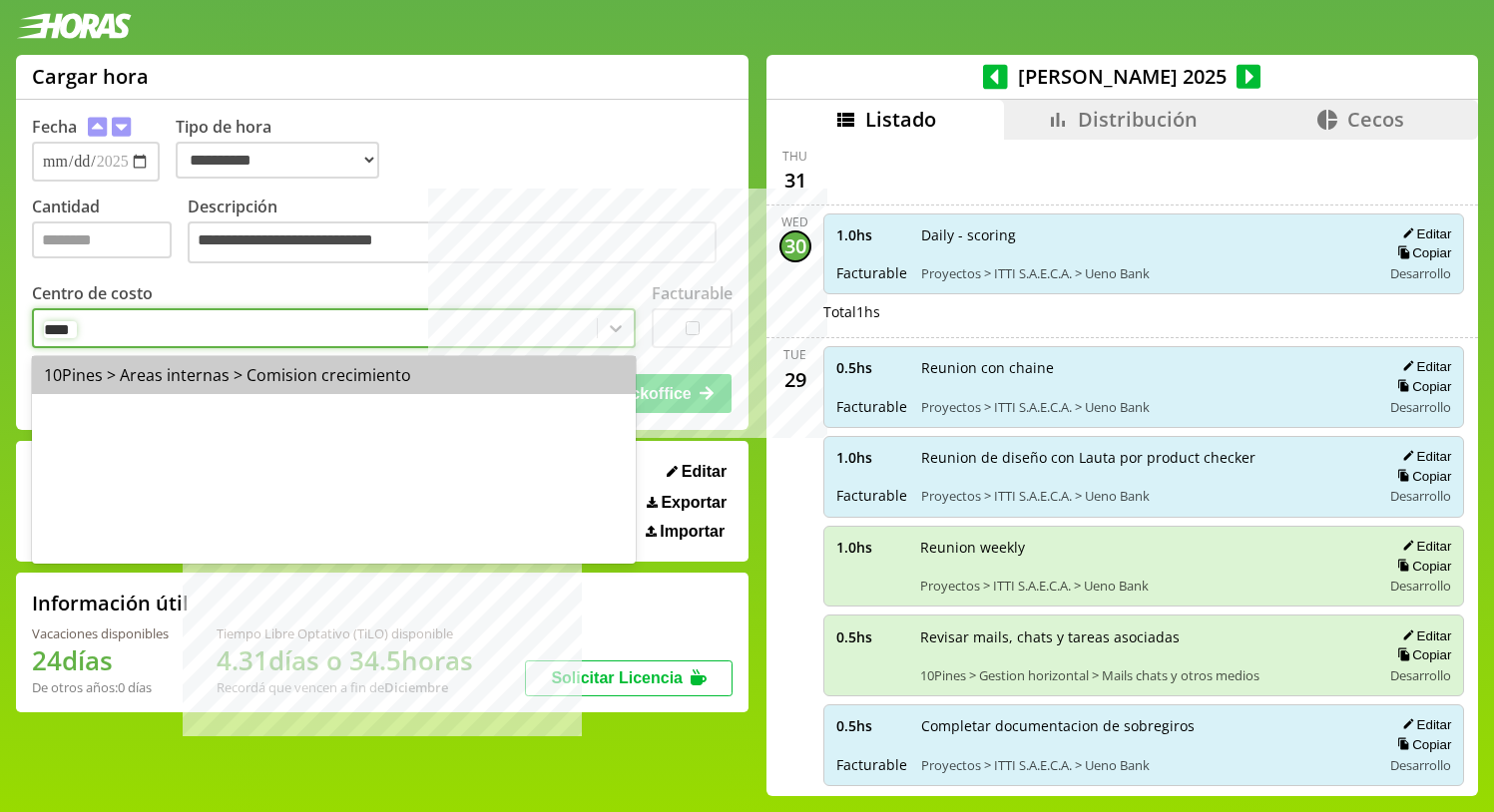 click on "10Pines > Areas internas > Comision crecimiento" at bounding box center (333, 375) 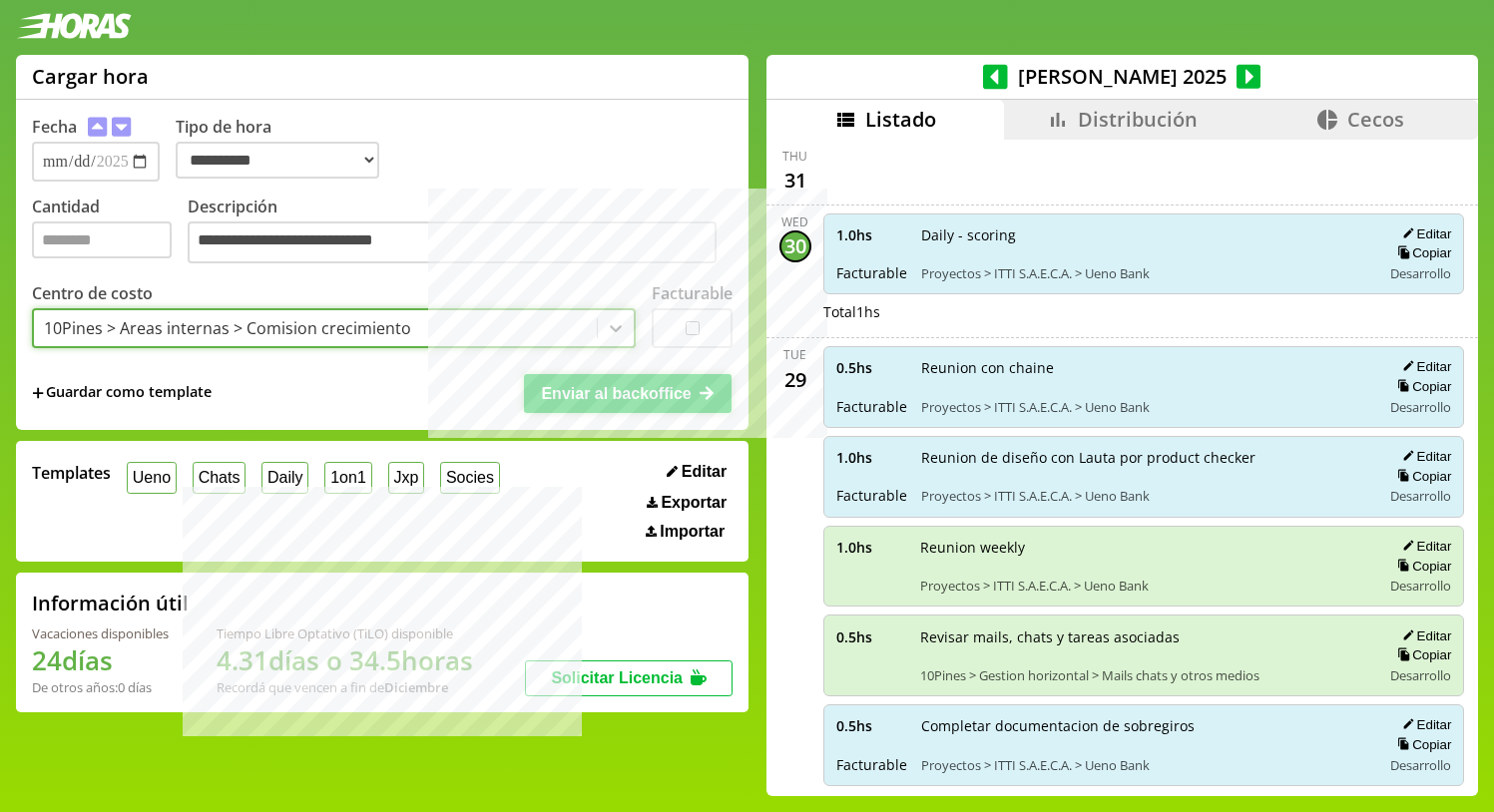 click 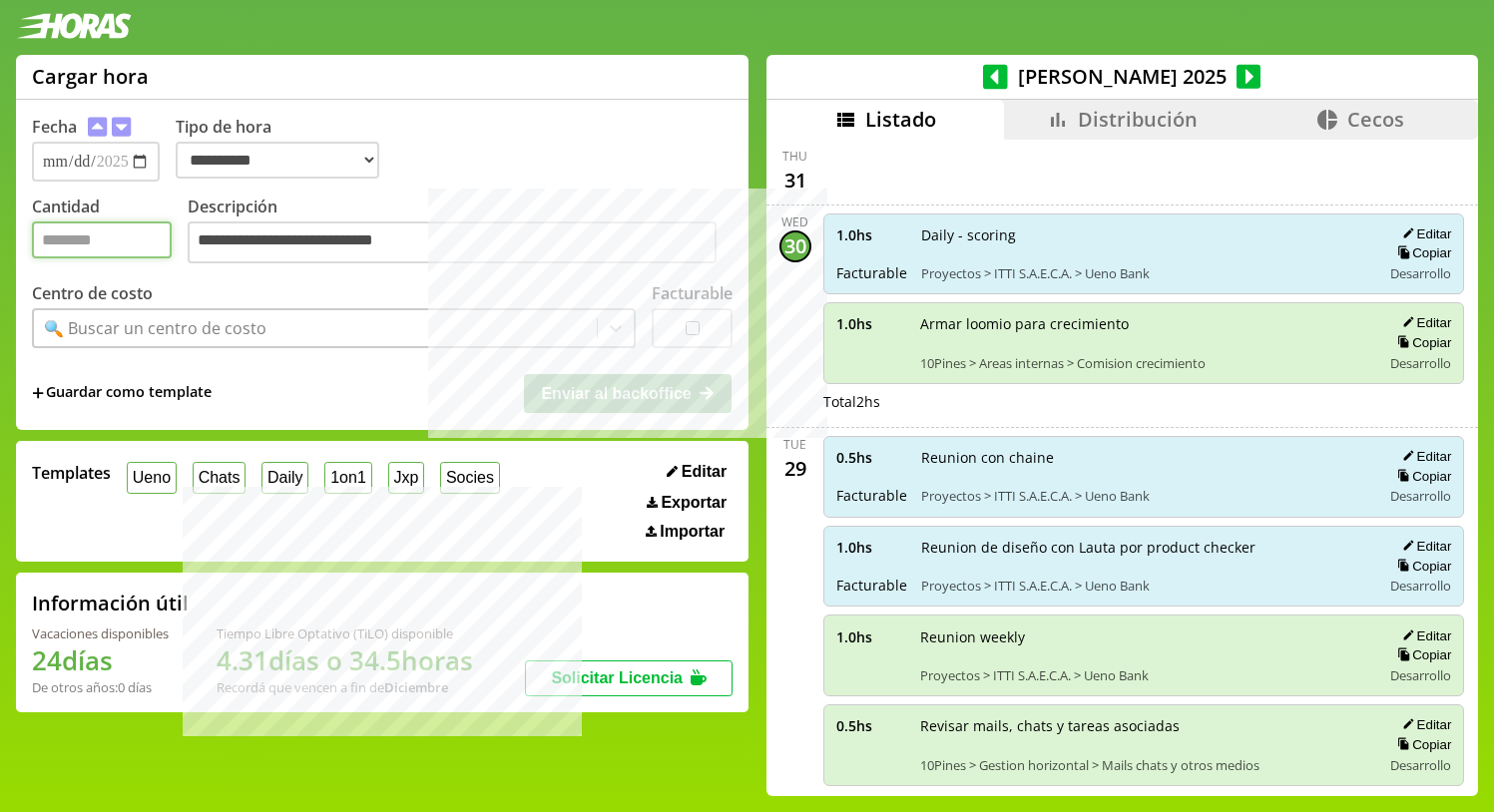 click on "Cantidad" at bounding box center (102, 239) 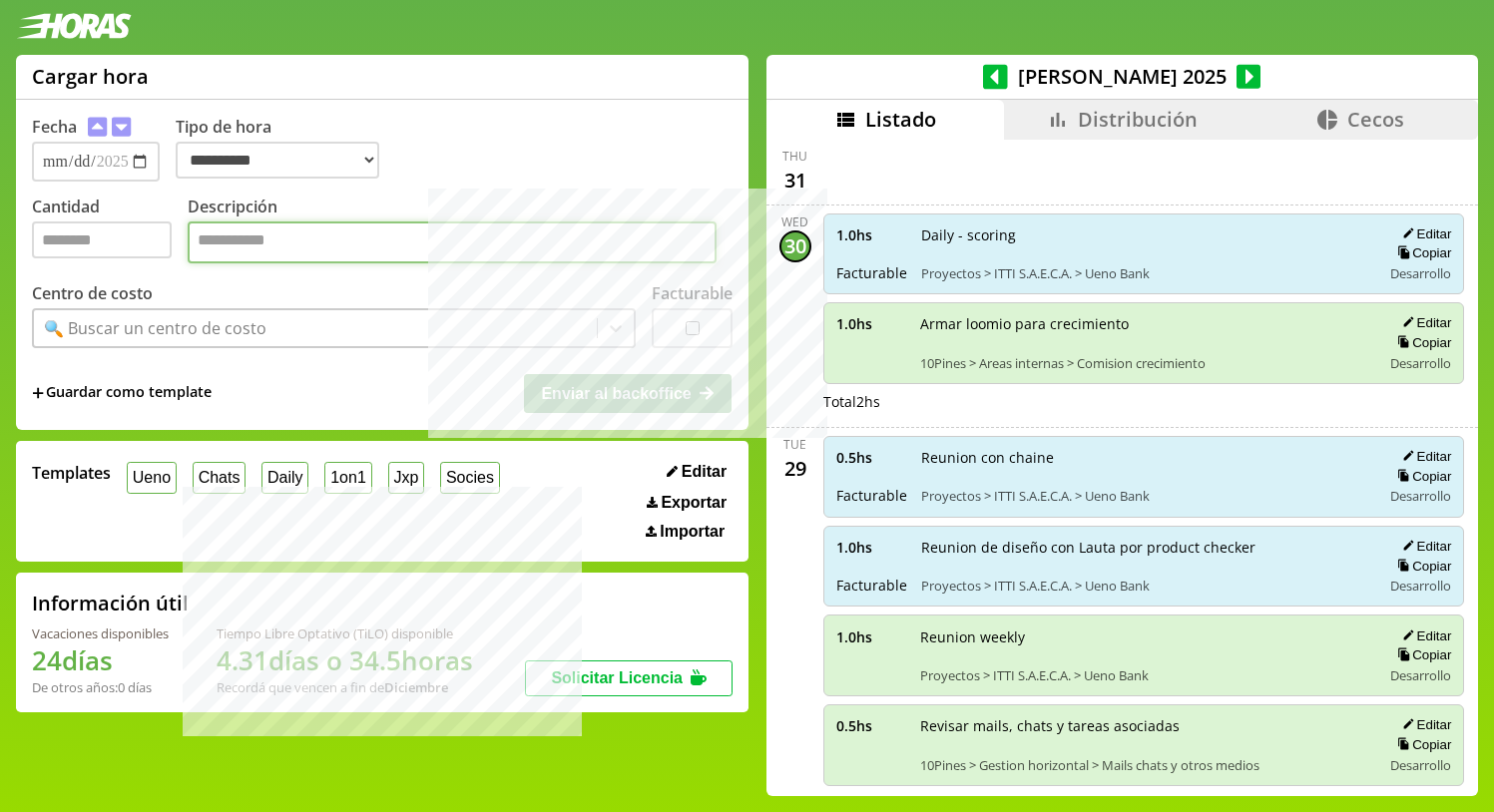 paste on "**********" 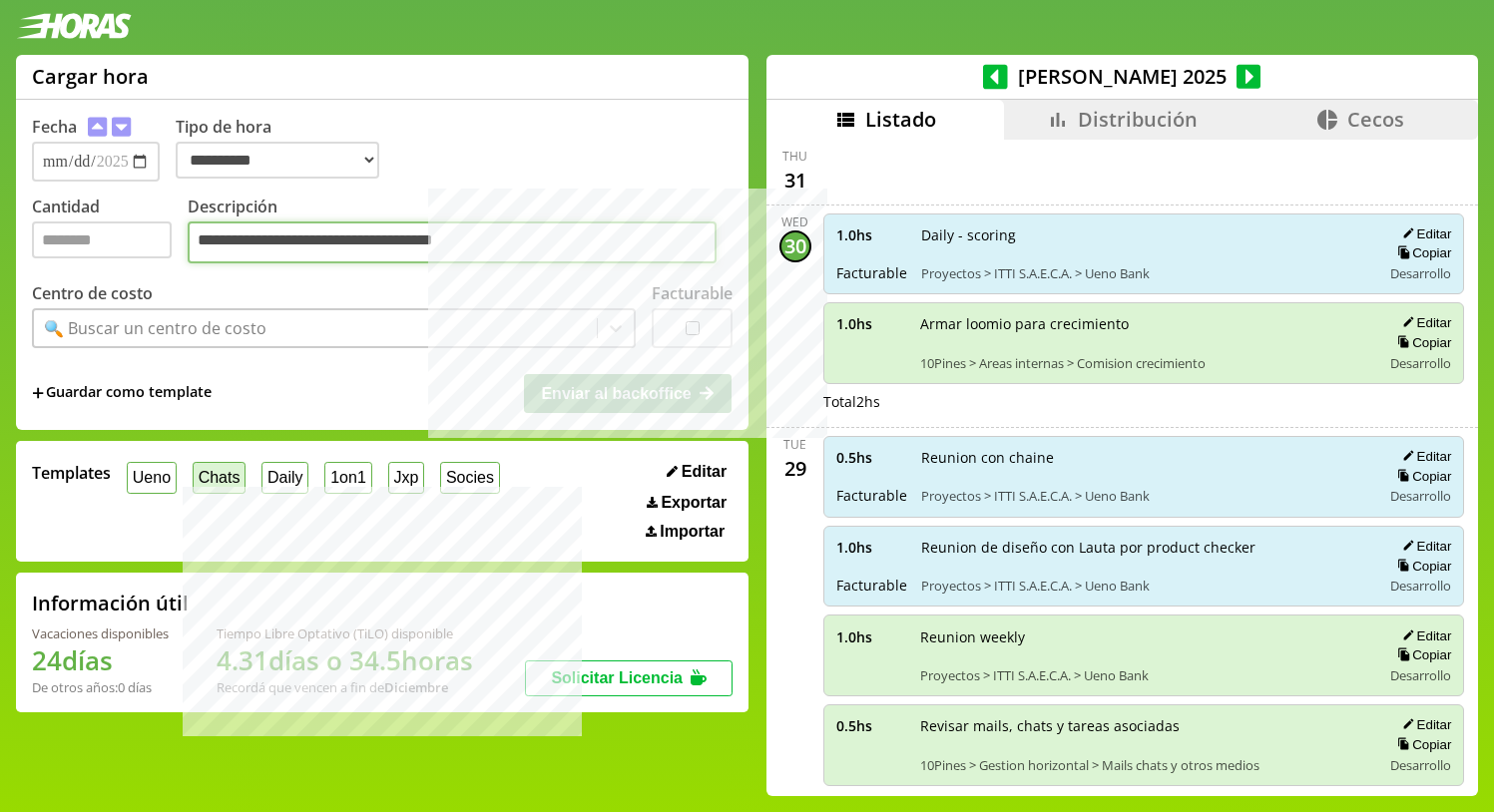 type on "**********" 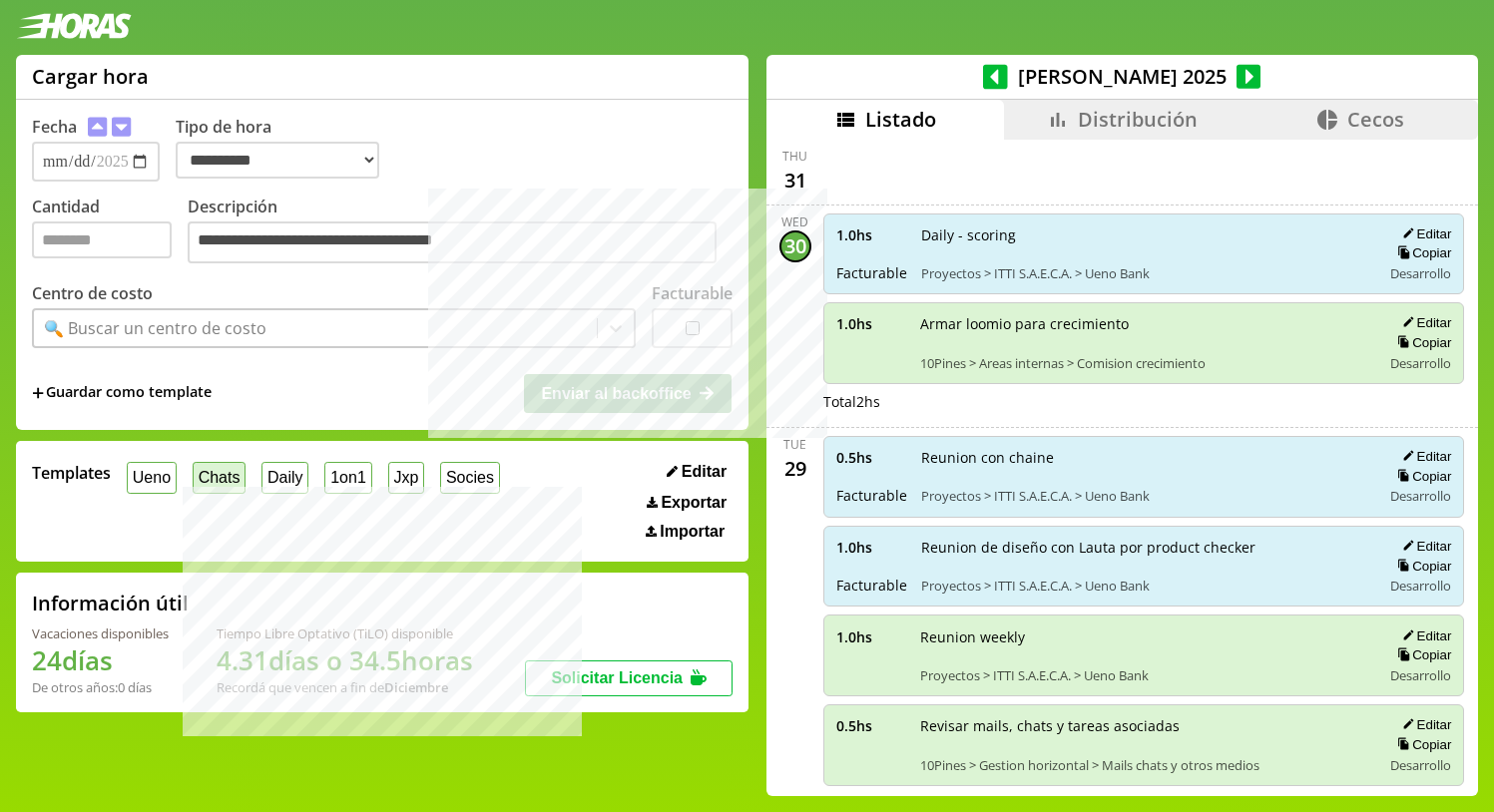 click on "Chats" at bounding box center (219, 477) 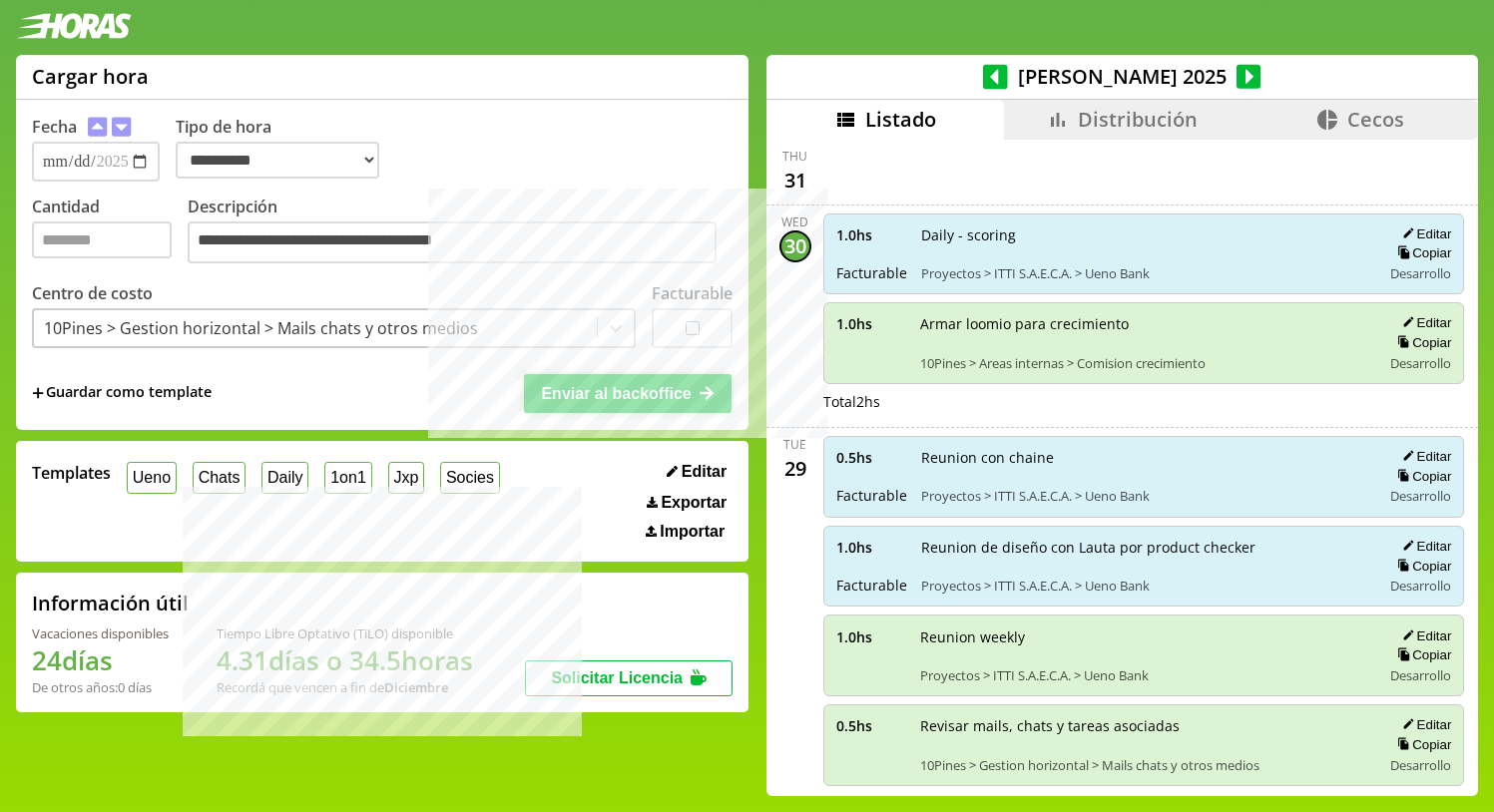click on "Enviar al backoffice" at bounding box center (616, 393) 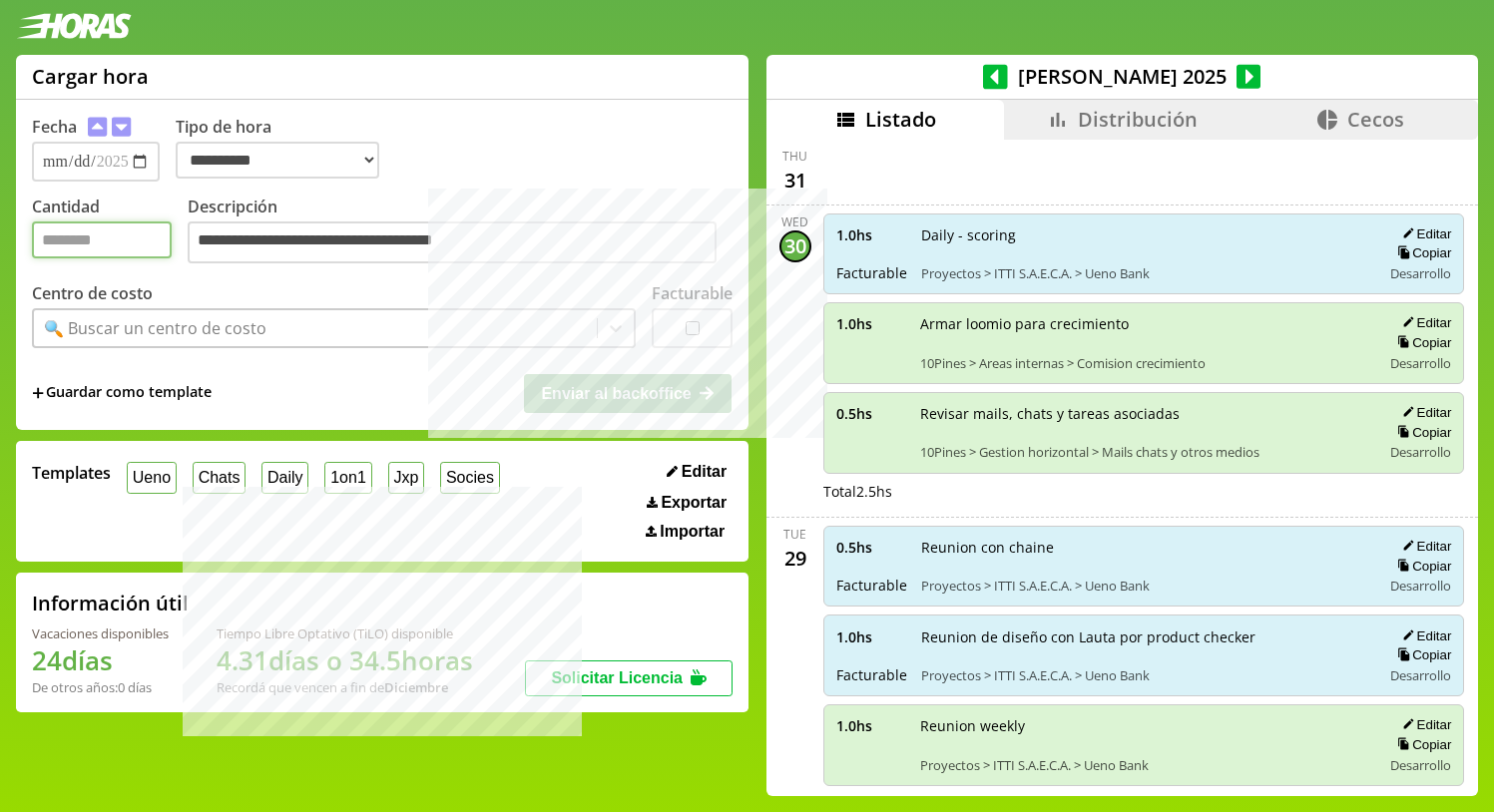 click on "Cantidad" at bounding box center [102, 239] 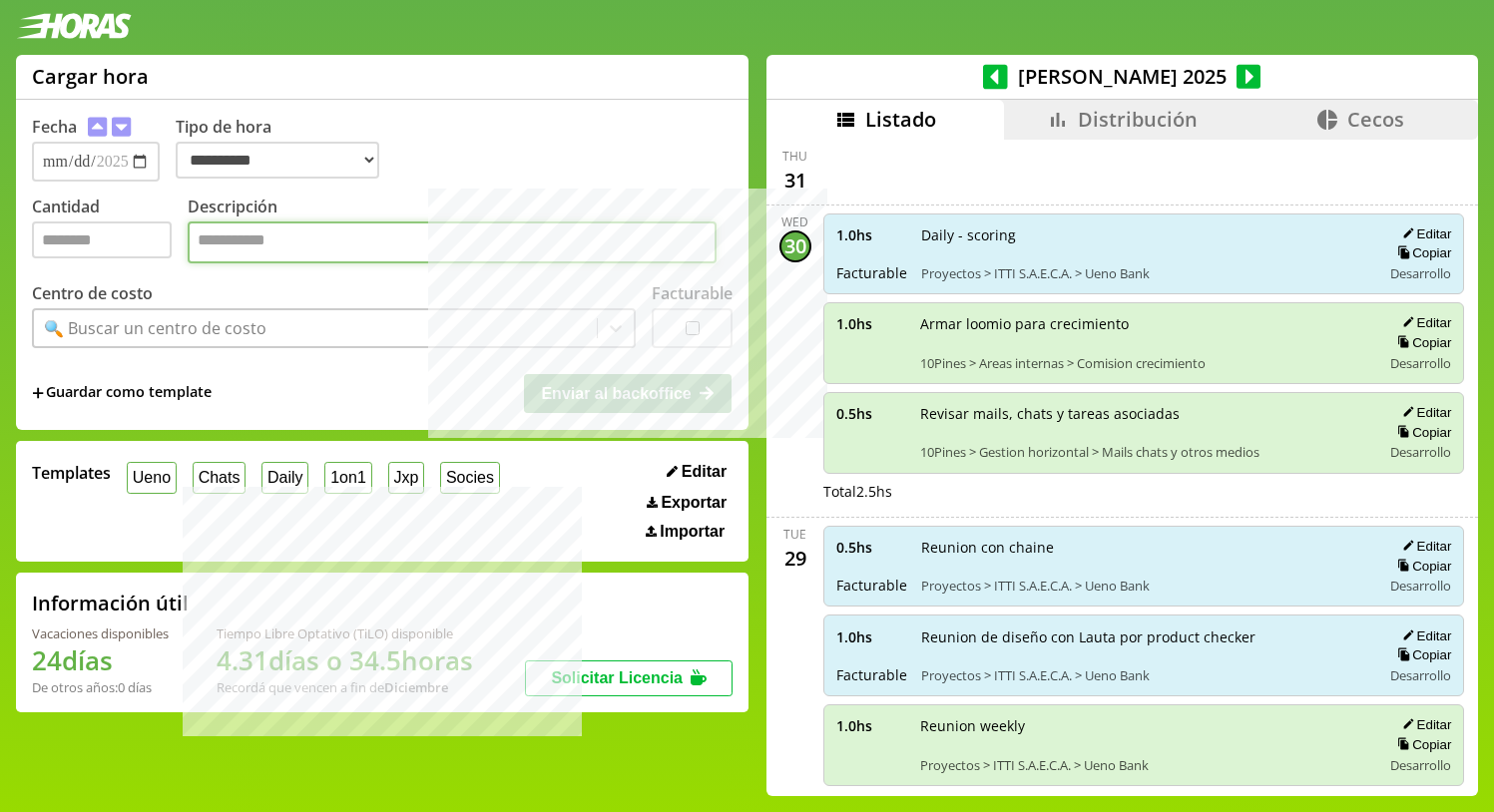 paste on "**********" 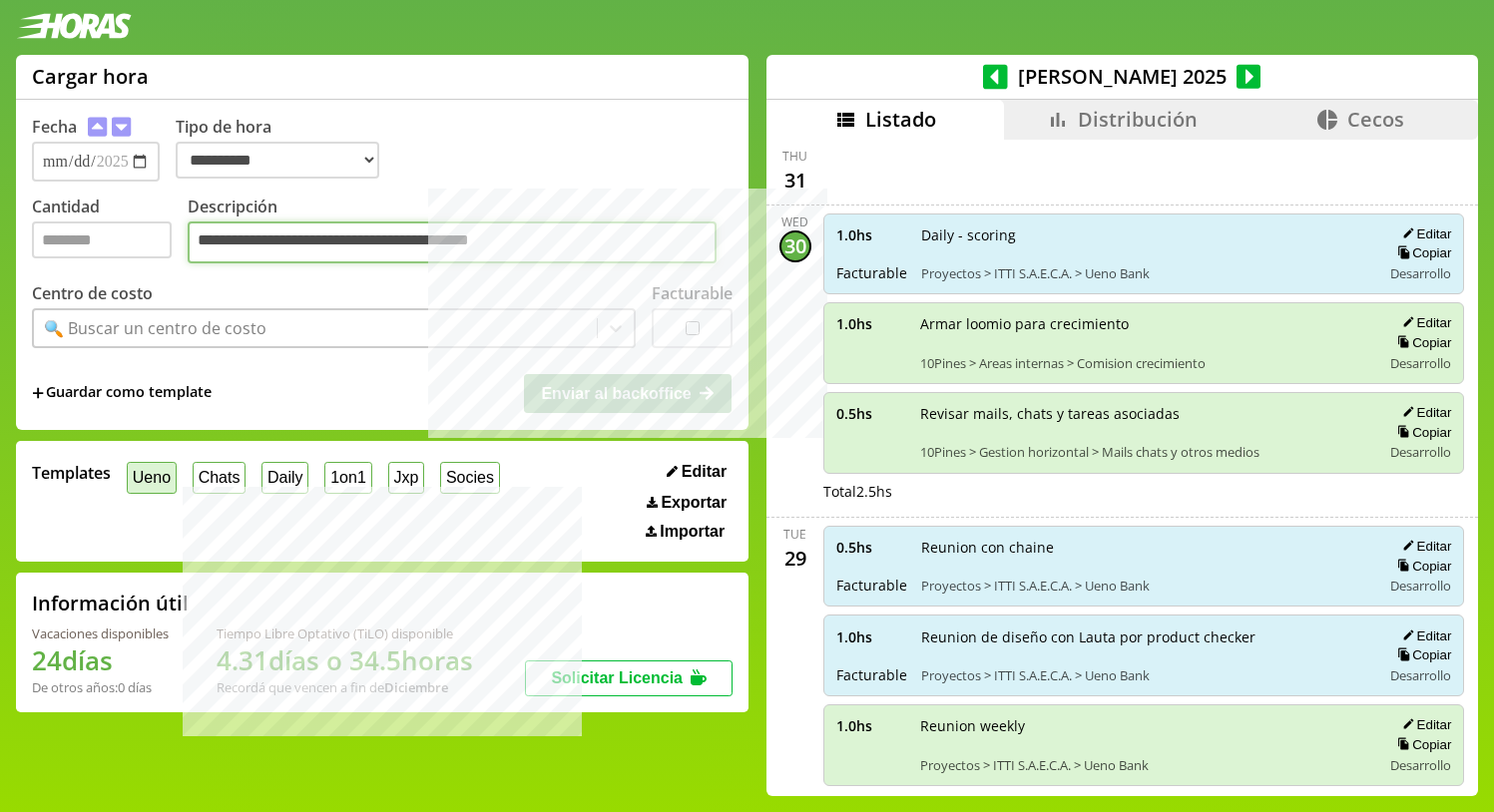 type on "**********" 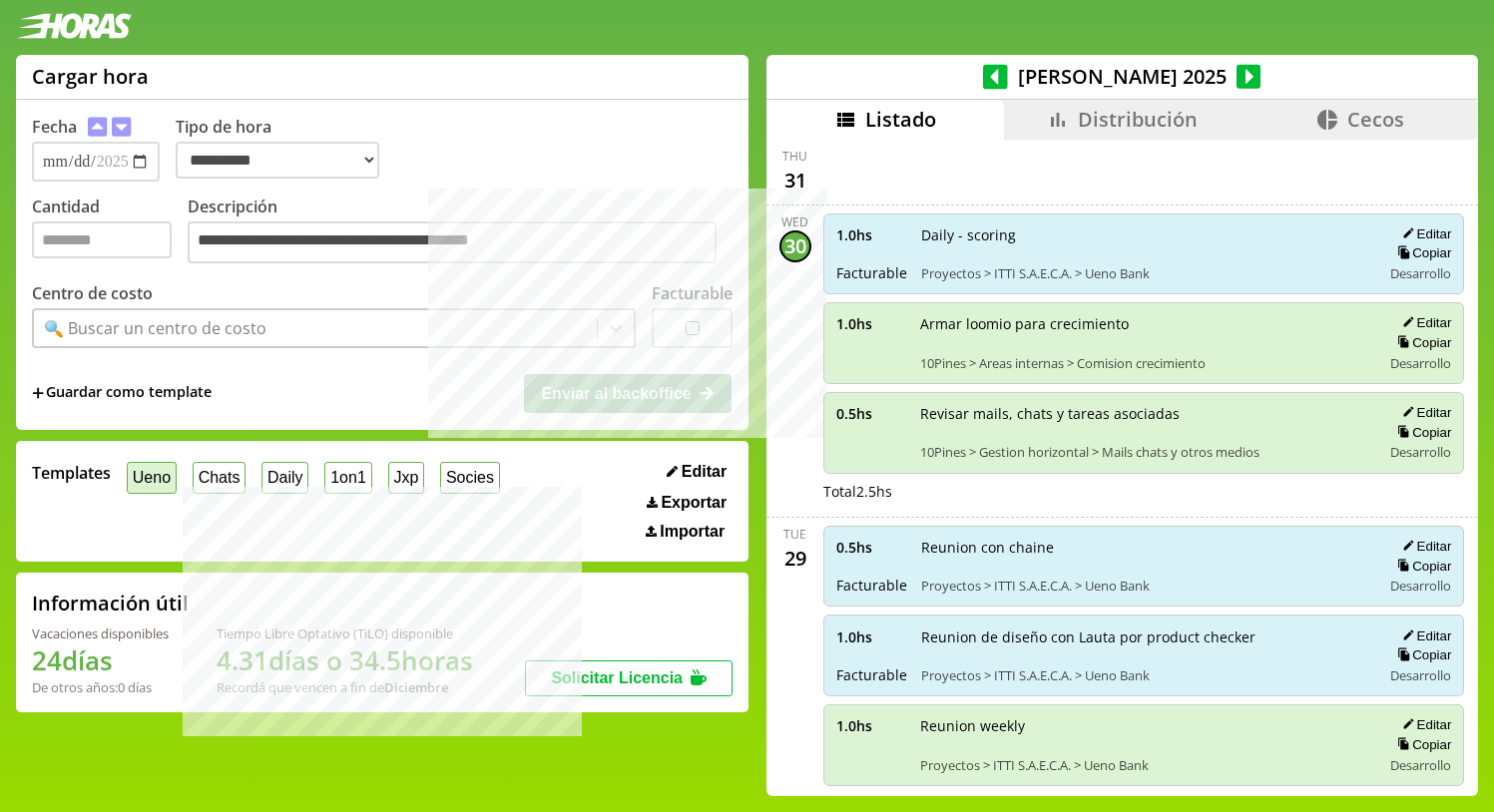 click on "Ueno" at bounding box center (152, 477) 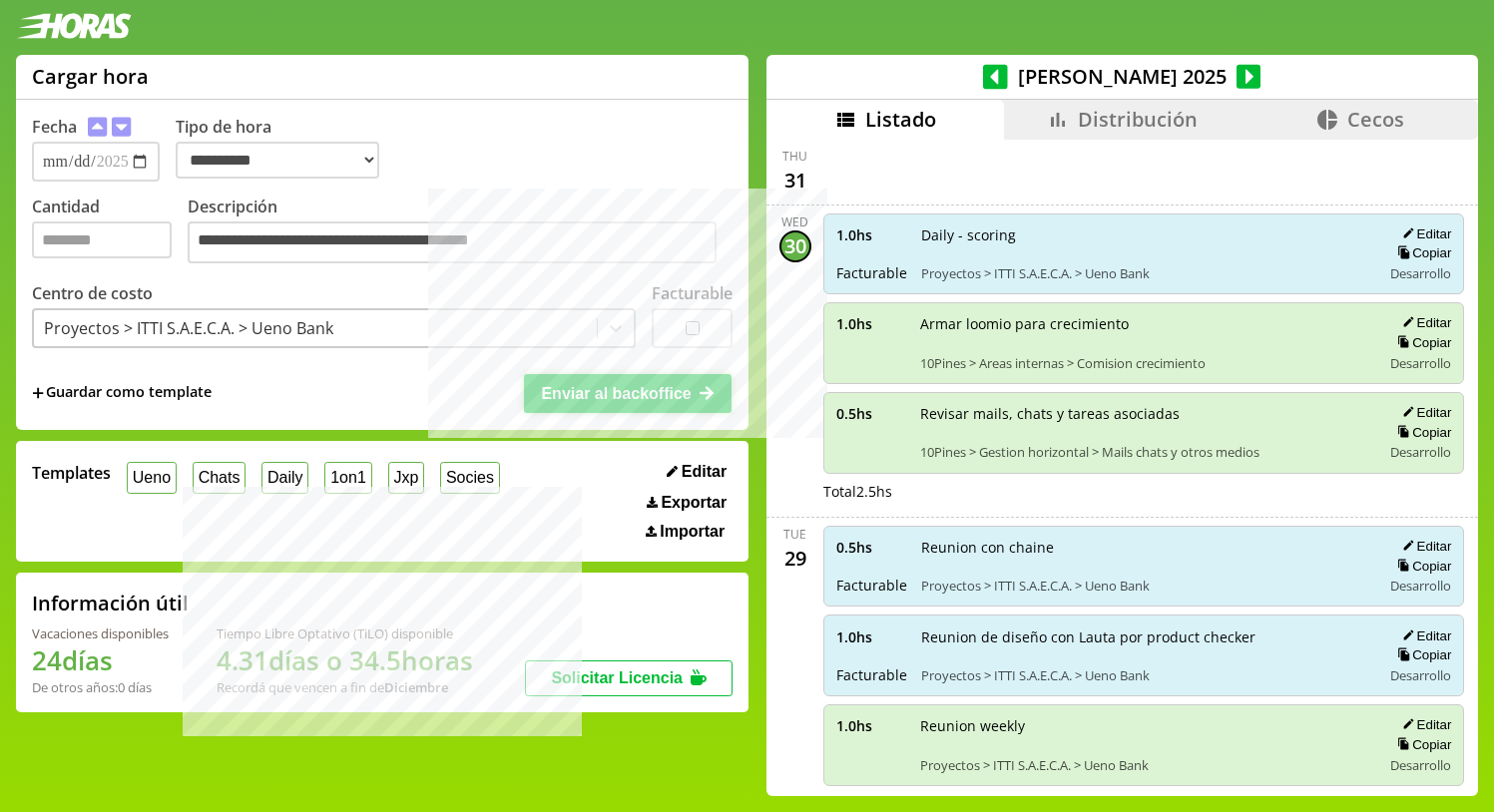 click on "Enviar al backoffice" at bounding box center (616, 393) 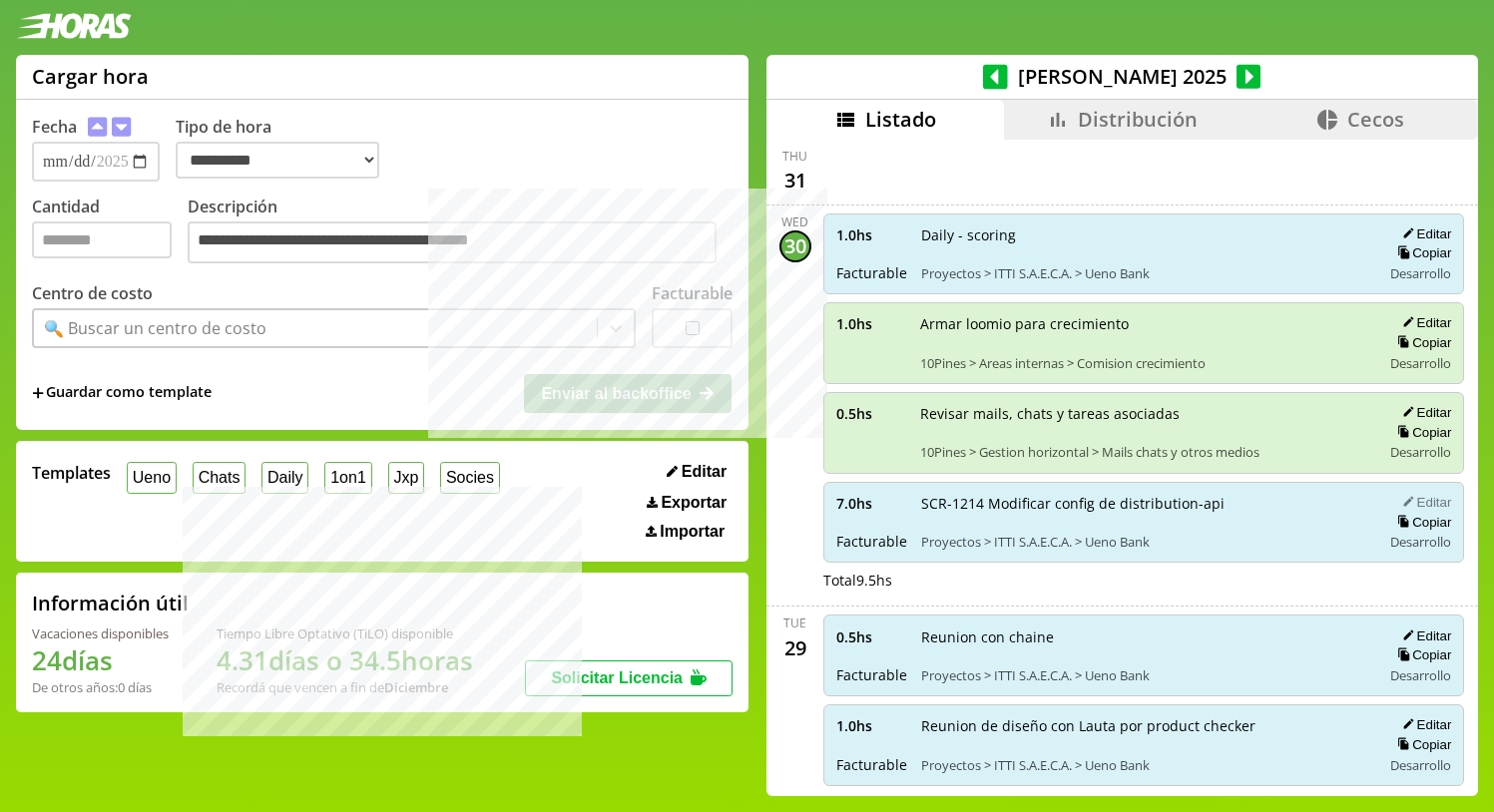 click on "Editar" at bounding box center (1423, 502) 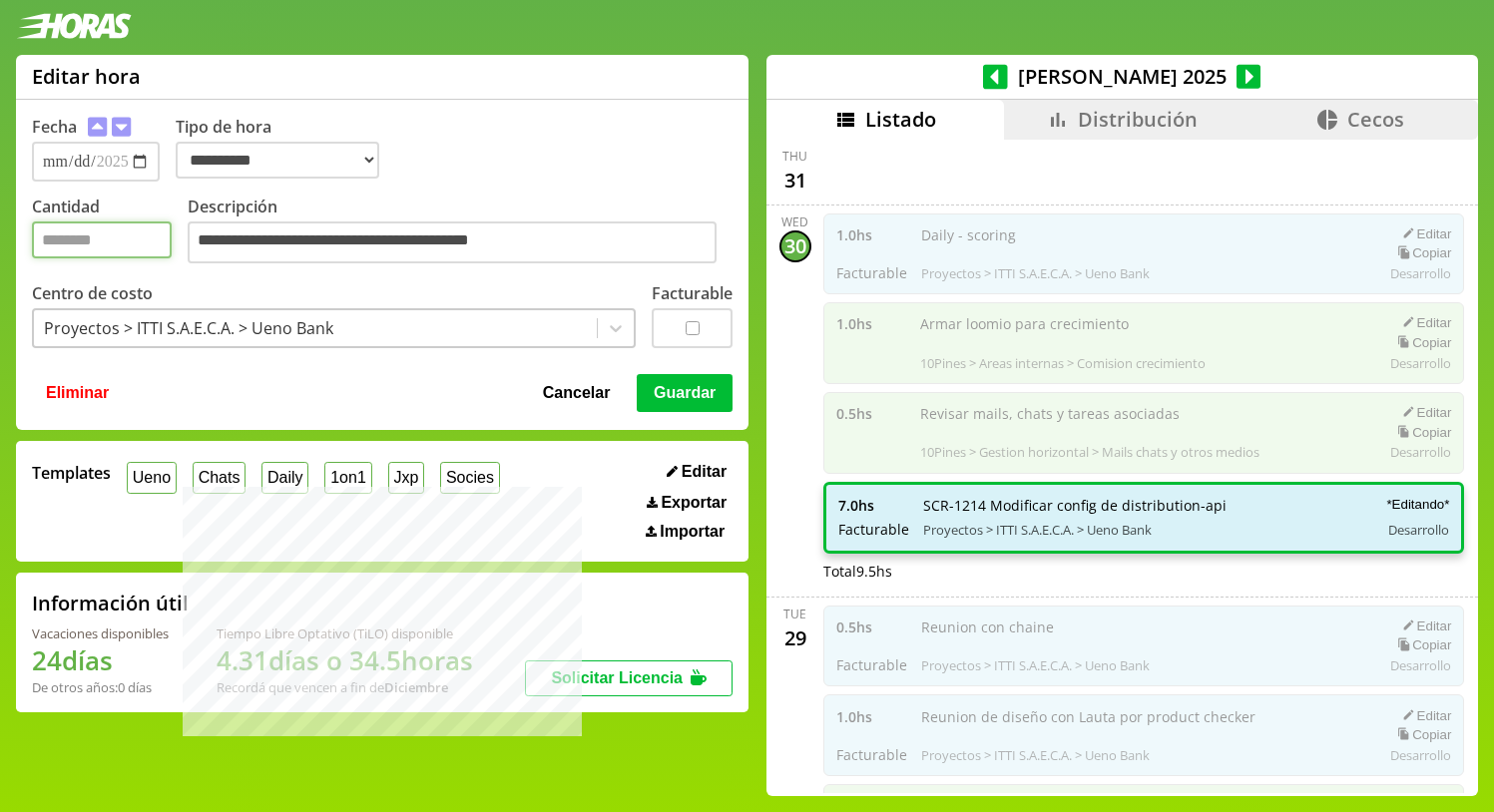 click on "*" at bounding box center (102, 239) 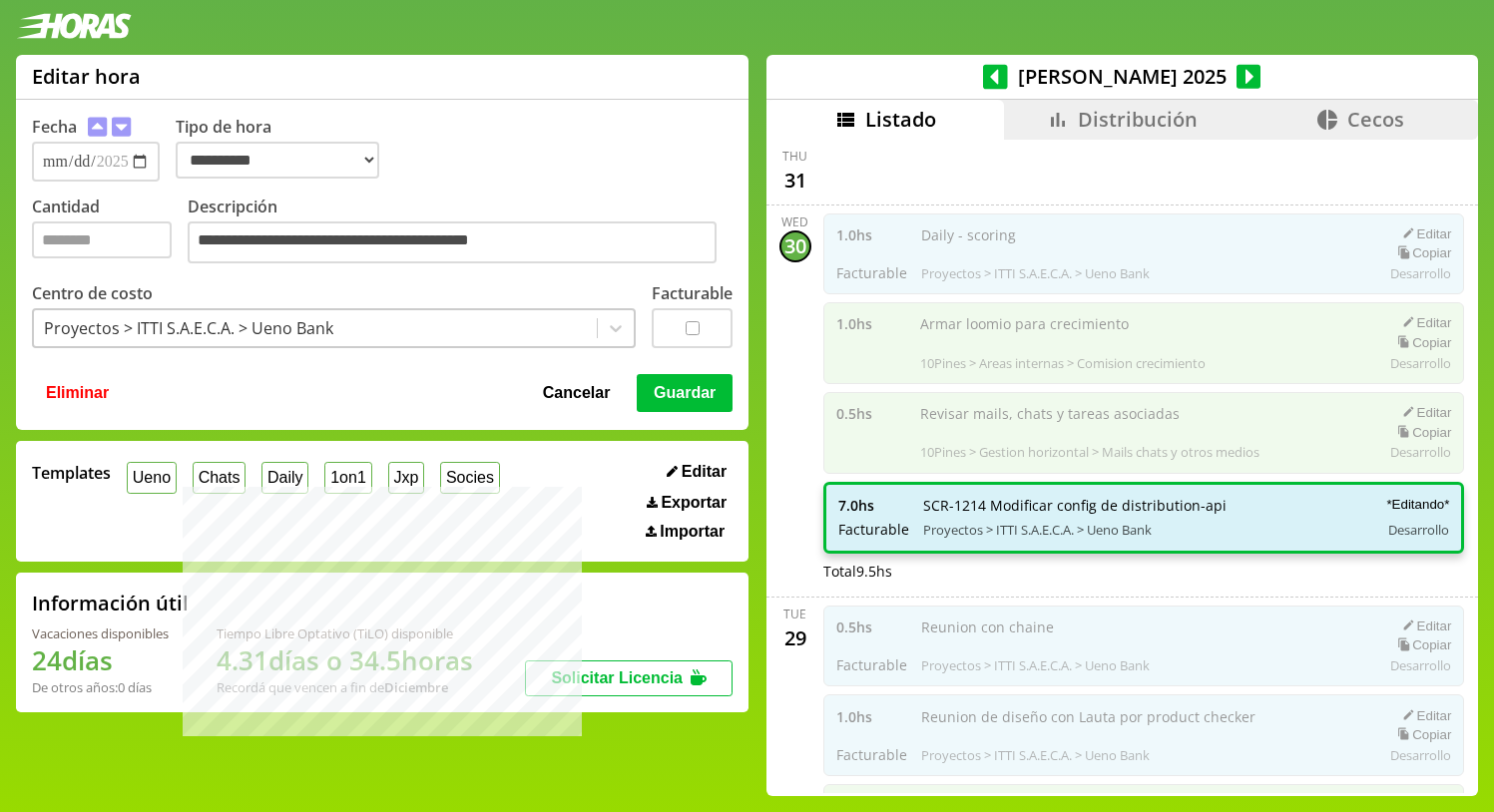 click on "Guardar" at bounding box center [685, 393] 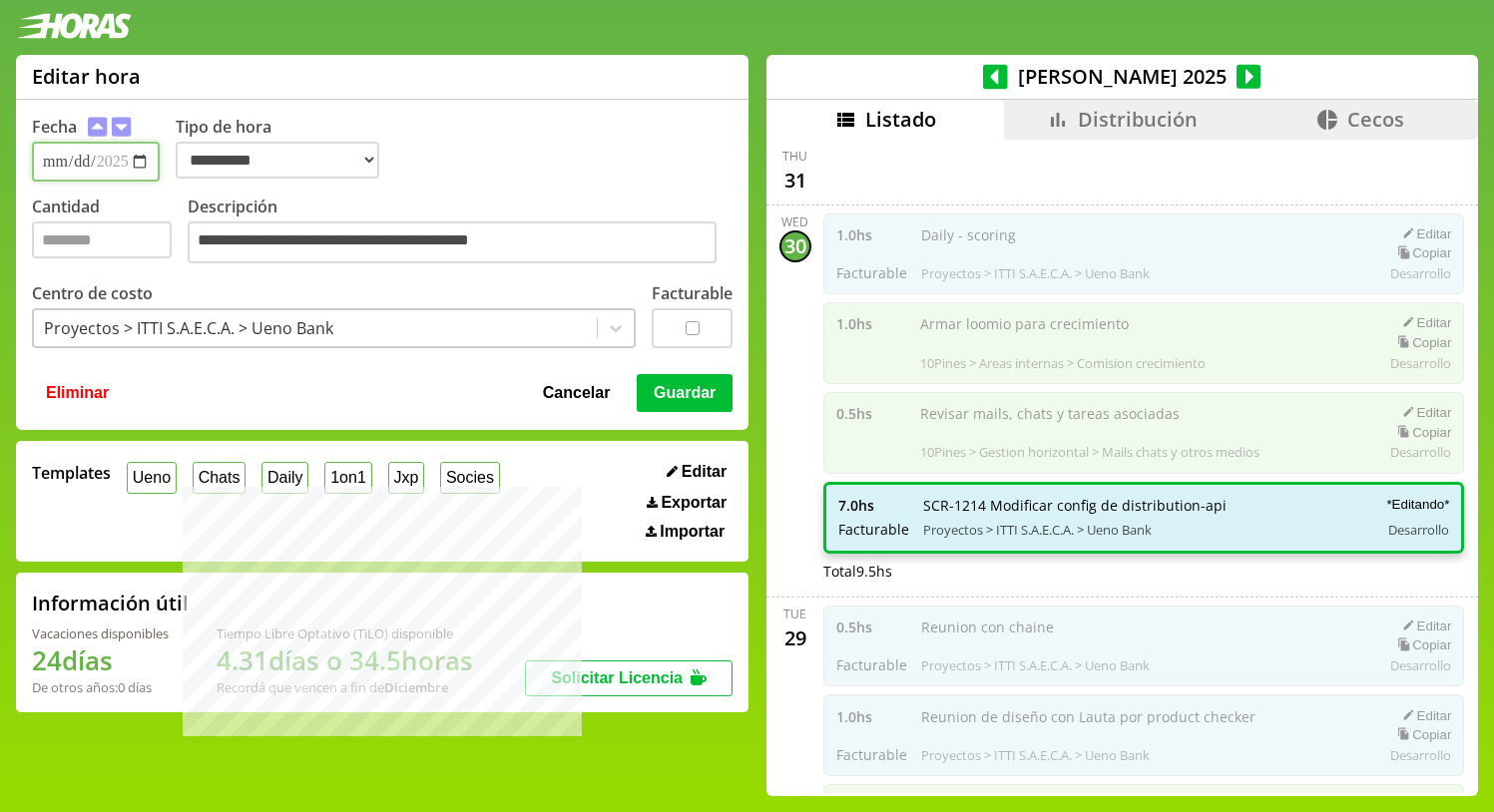 type 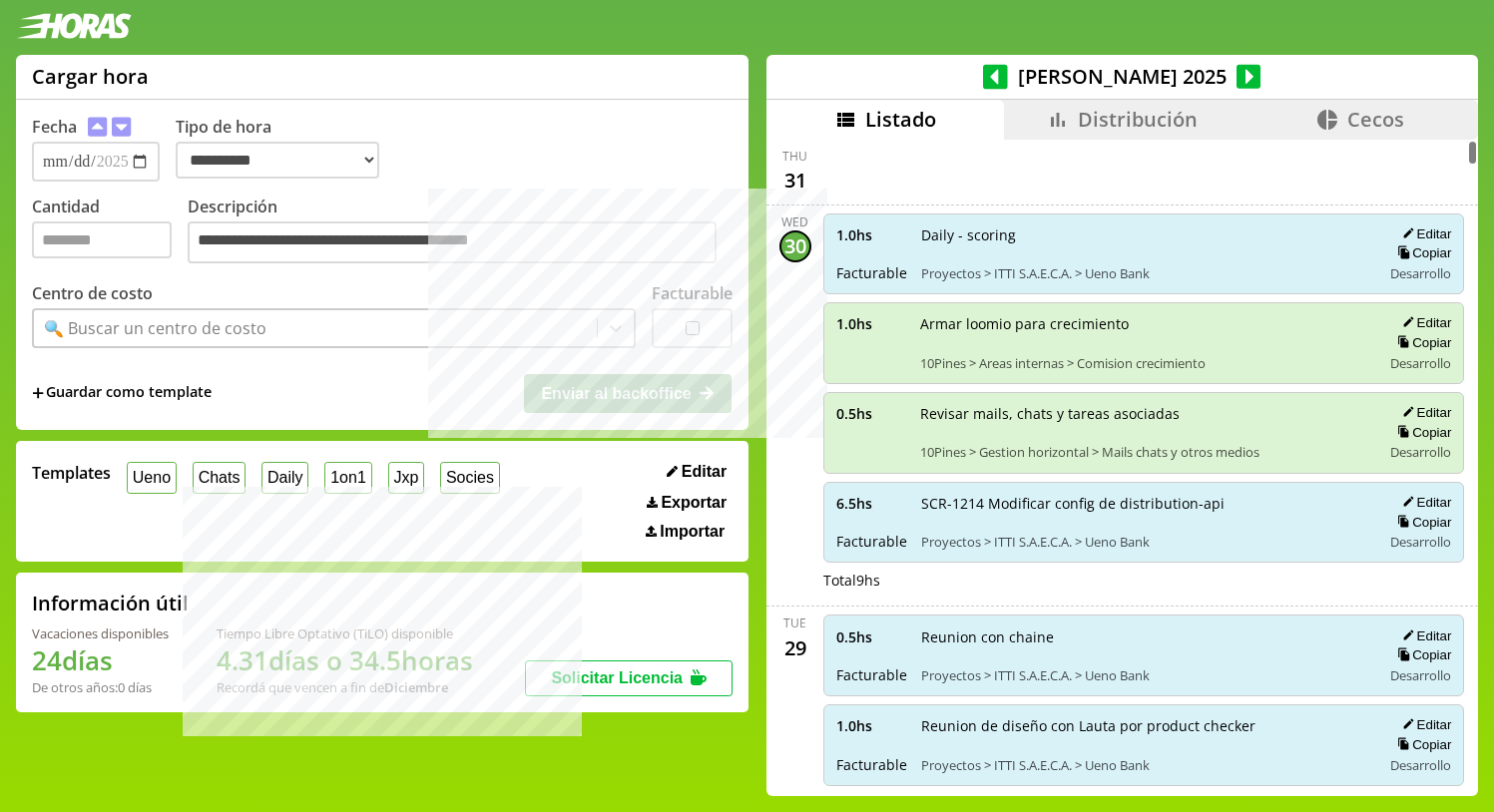click on "Distribución" at bounding box center (1138, 119) 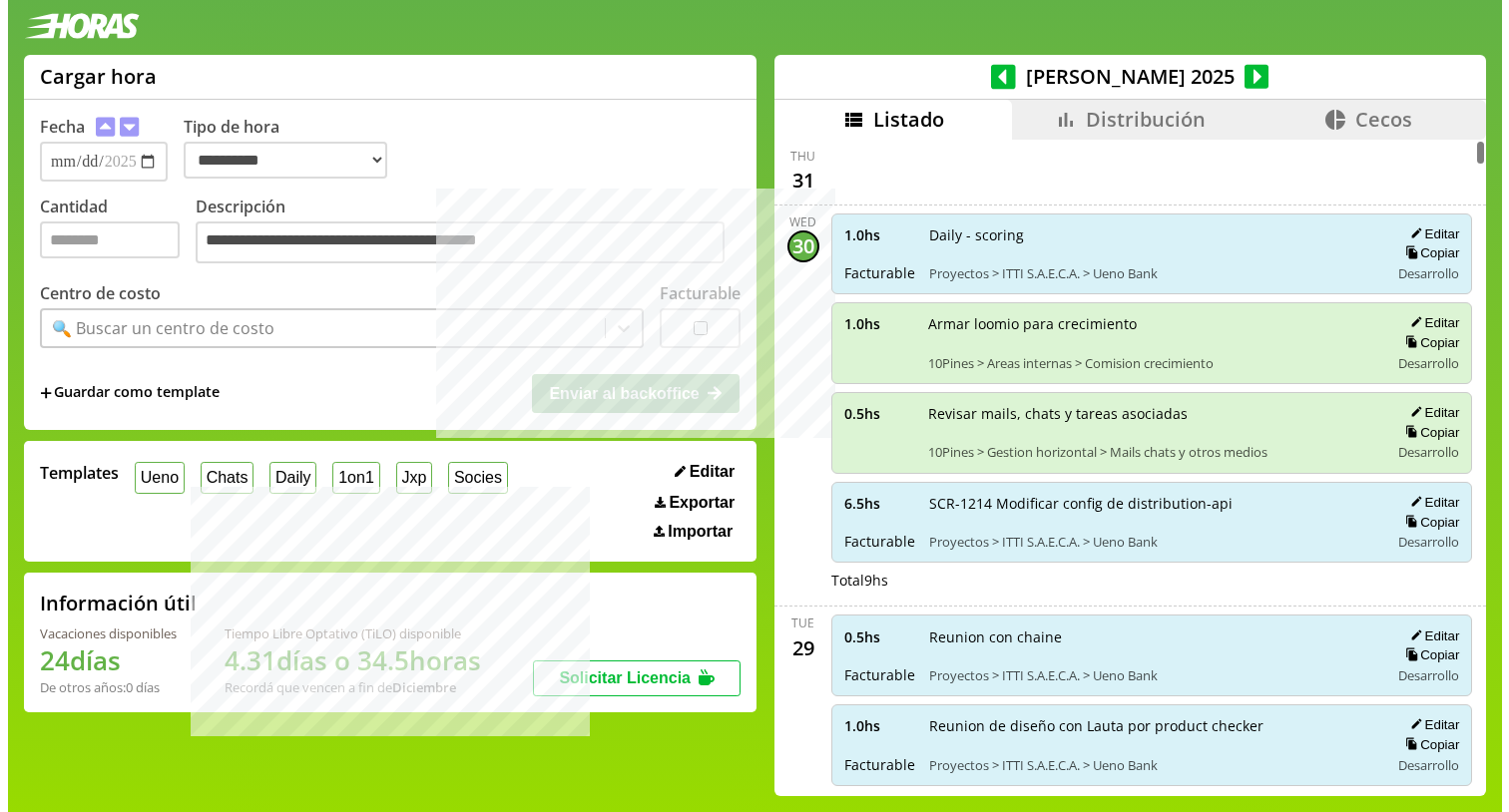 scroll, scrollTop: 0, scrollLeft: 0, axis: both 